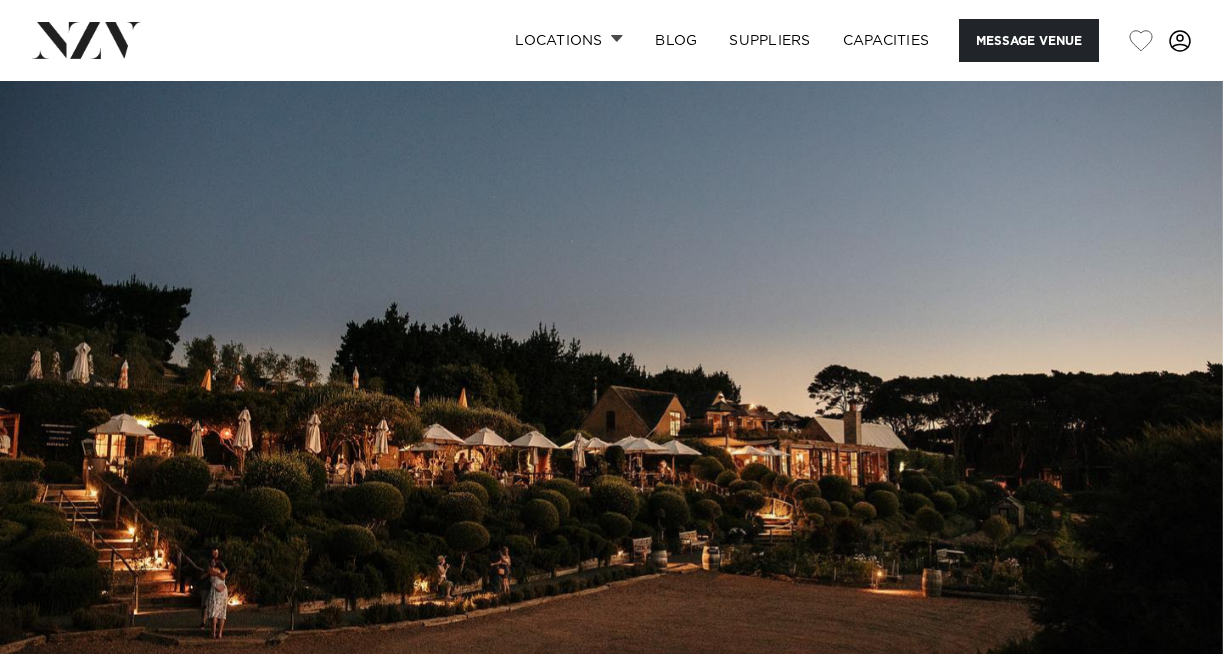 scroll, scrollTop: 0, scrollLeft: 0, axis: both 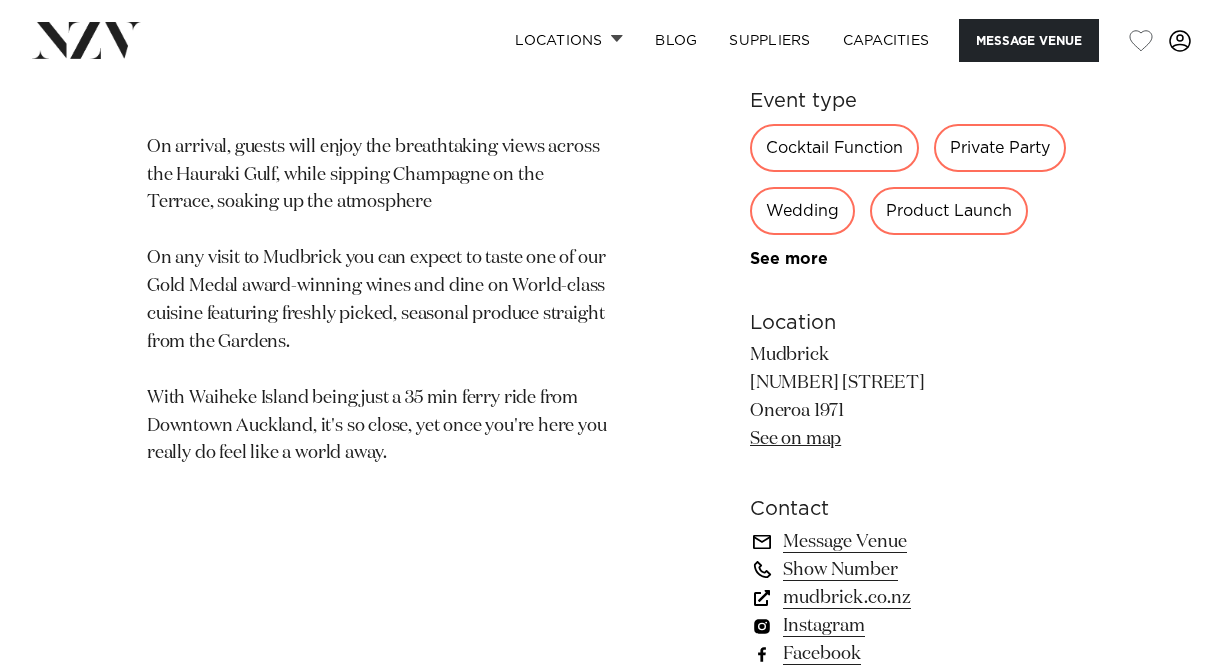 click on "Private Party" at bounding box center [1000, 148] 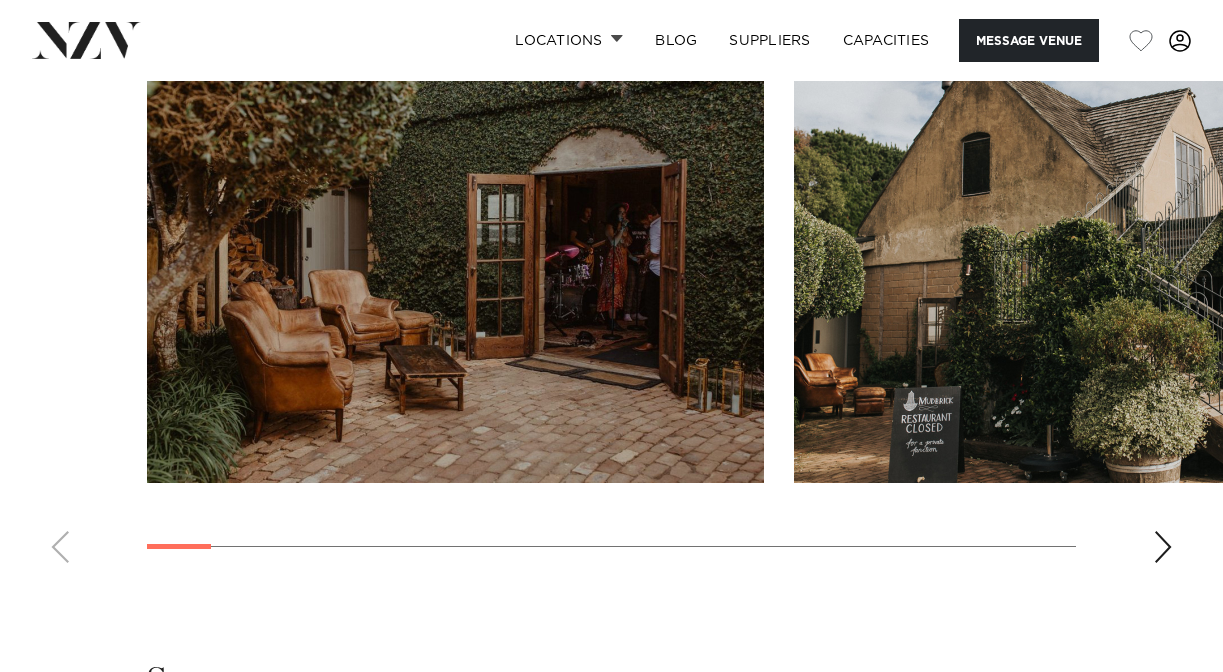 scroll, scrollTop: 1800, scrollLeft: 0, axis: vertical 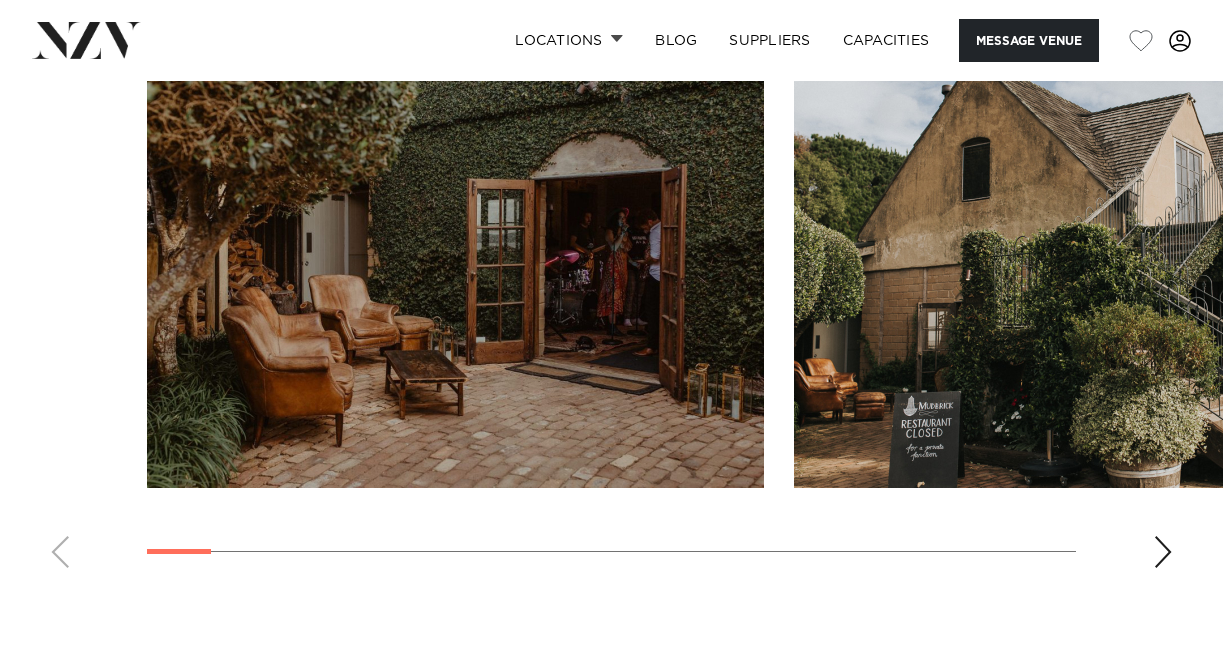 click at bounding box center (1102, 261) 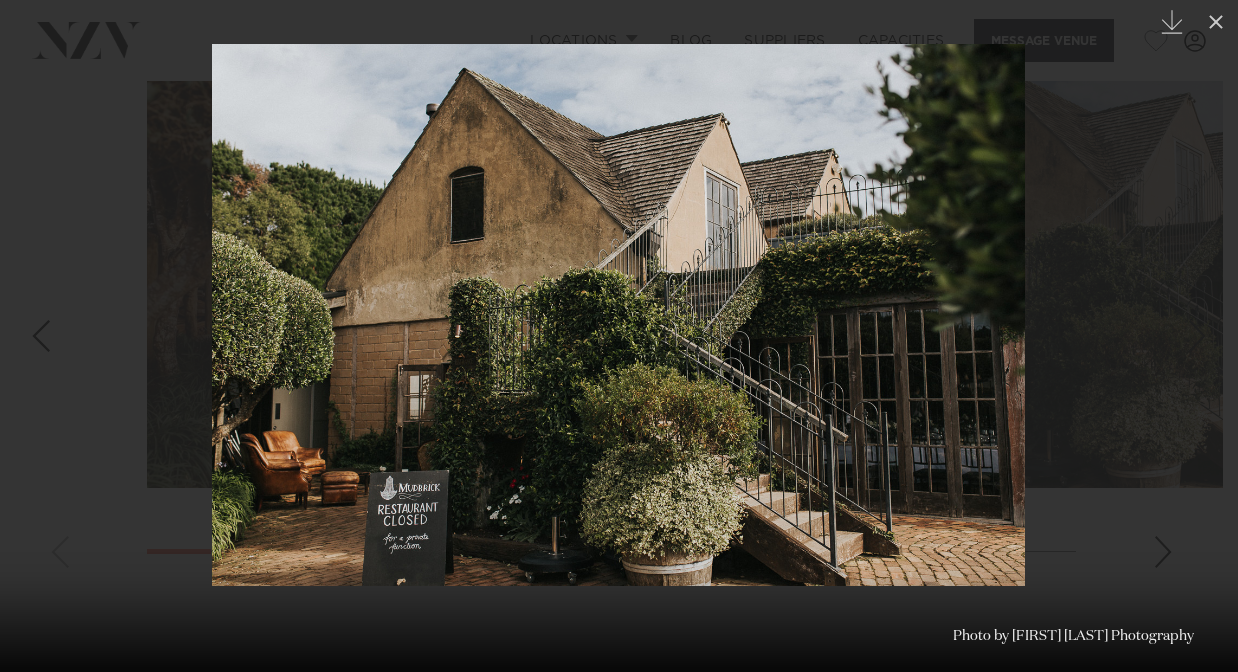 click at bounding box center [619, 336] 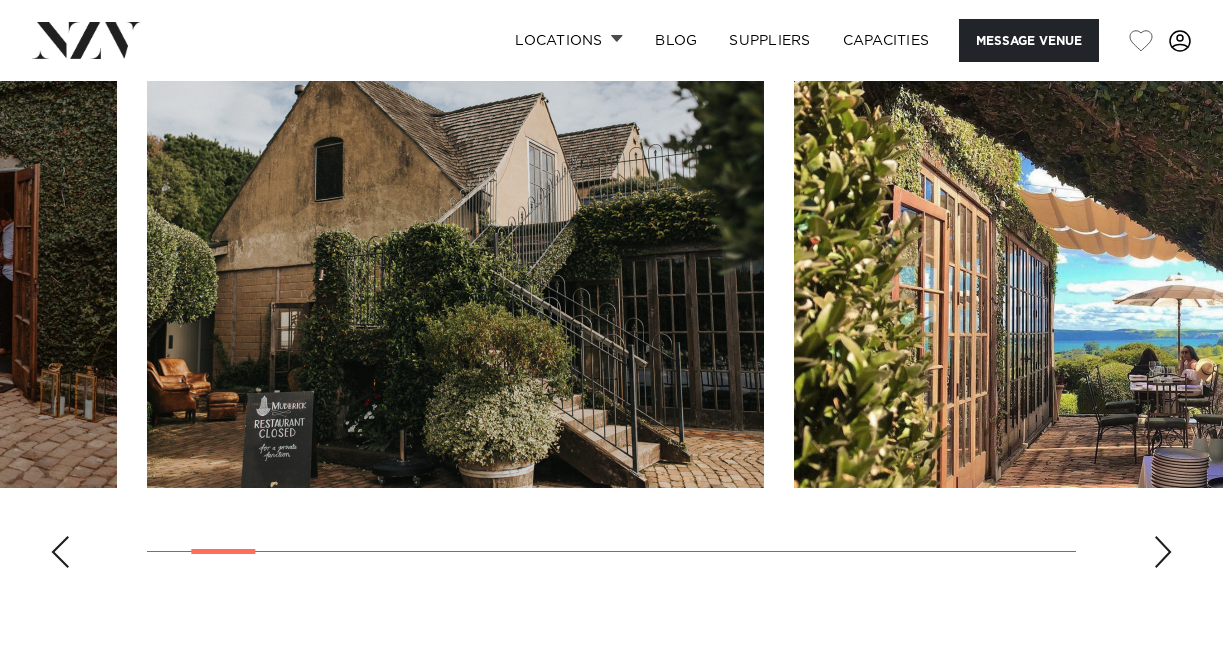 click at bounding box center [455, 261] 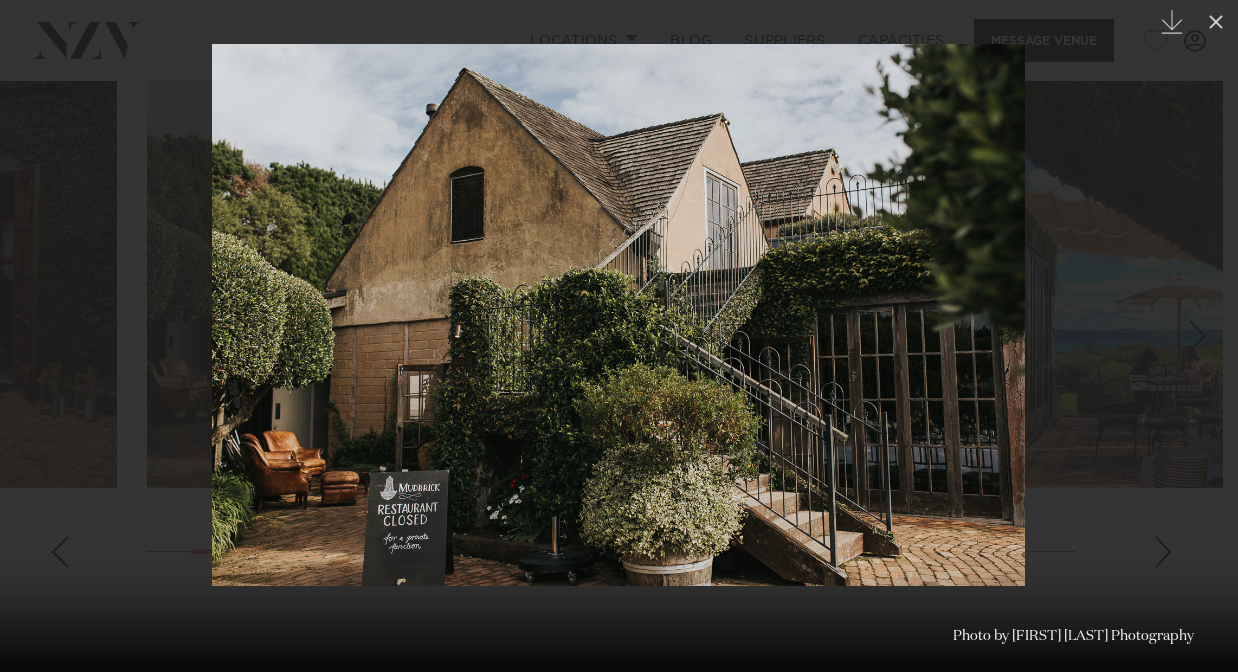 click at bounding box center (619, 336) 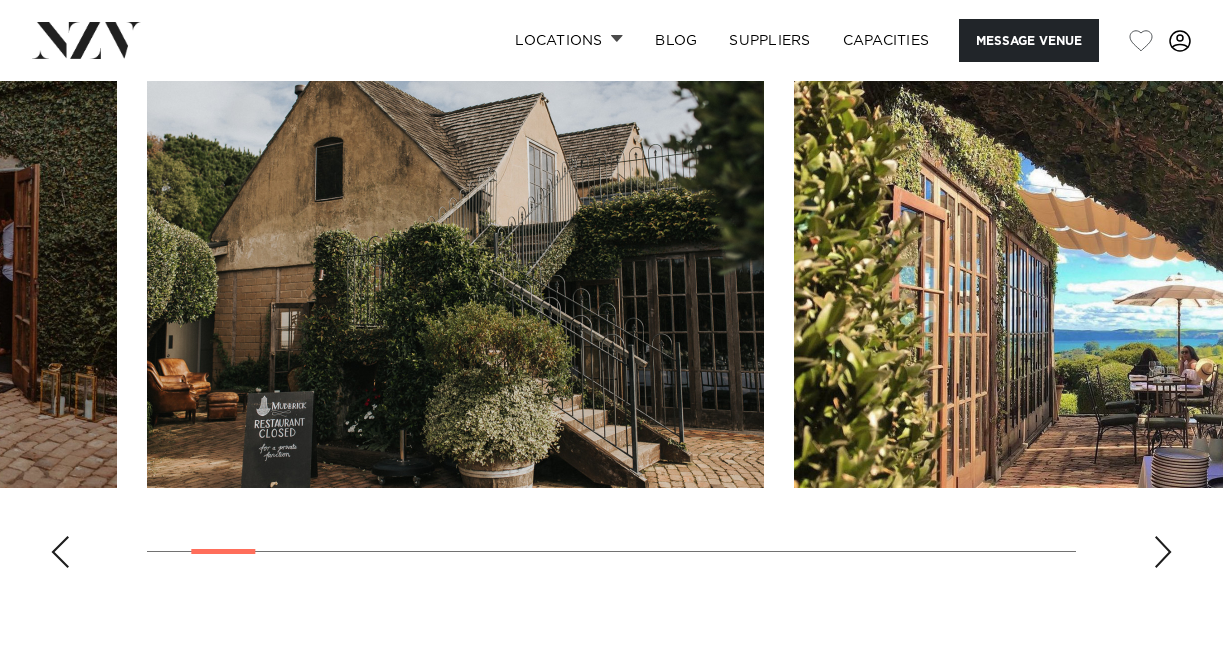 click at bounding box center [1102, 261] 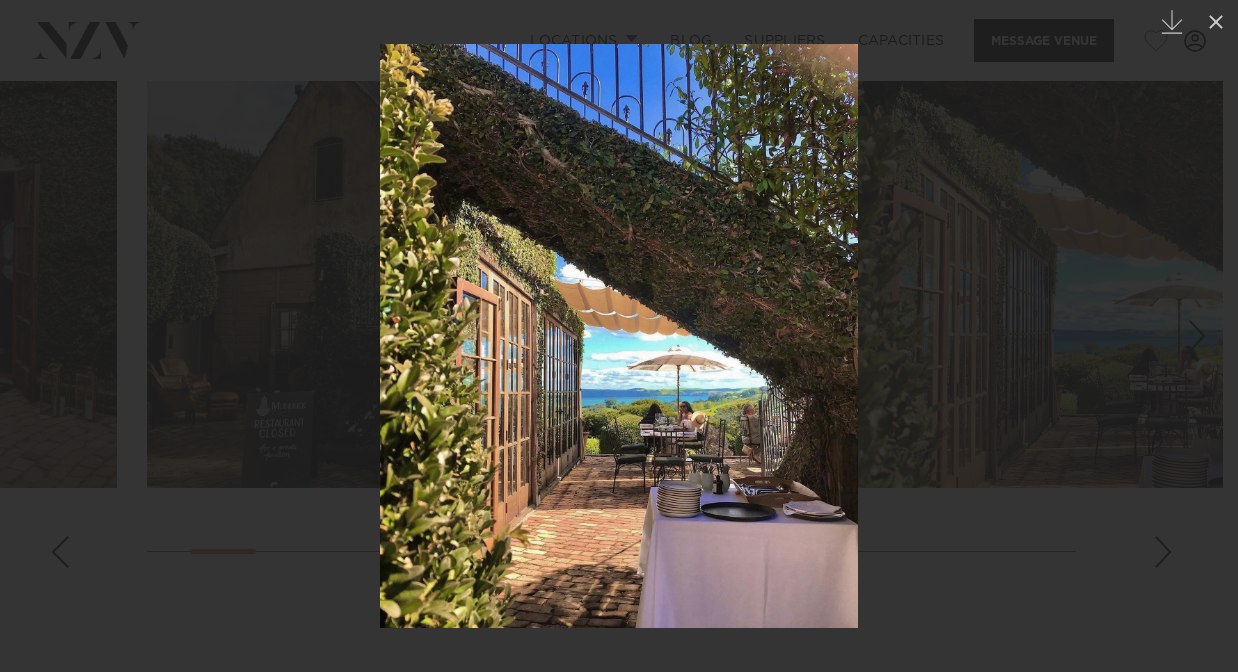 click at bounding box center [619, 336] 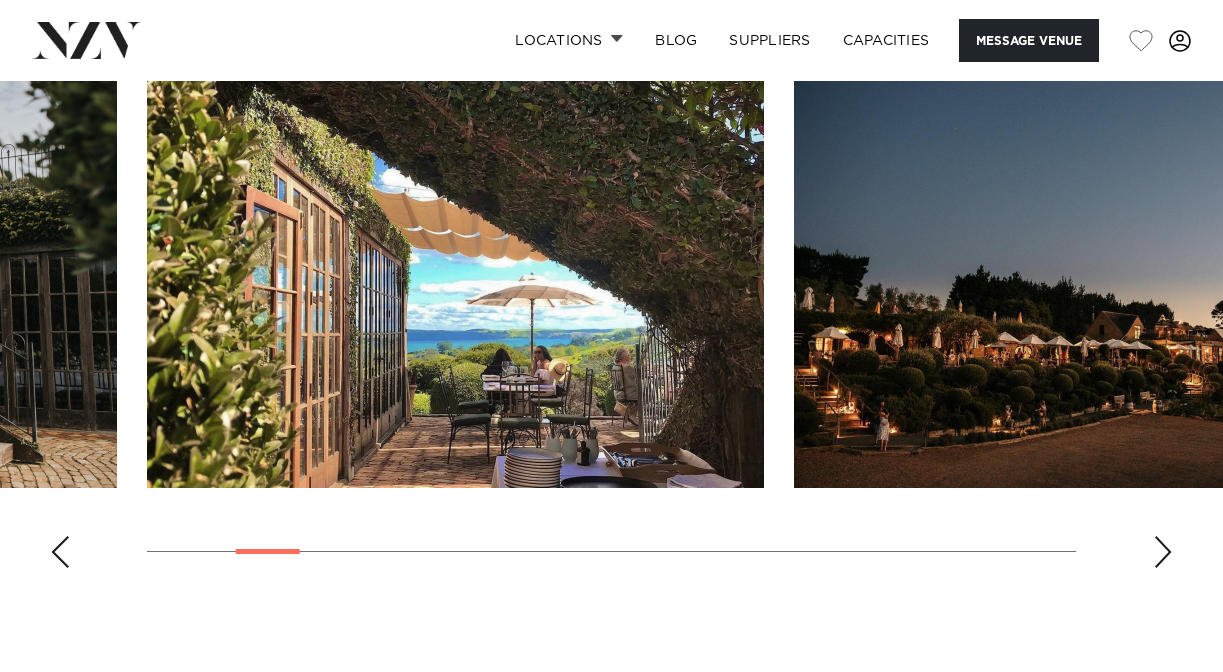 click at bounding box center [1102, 261] 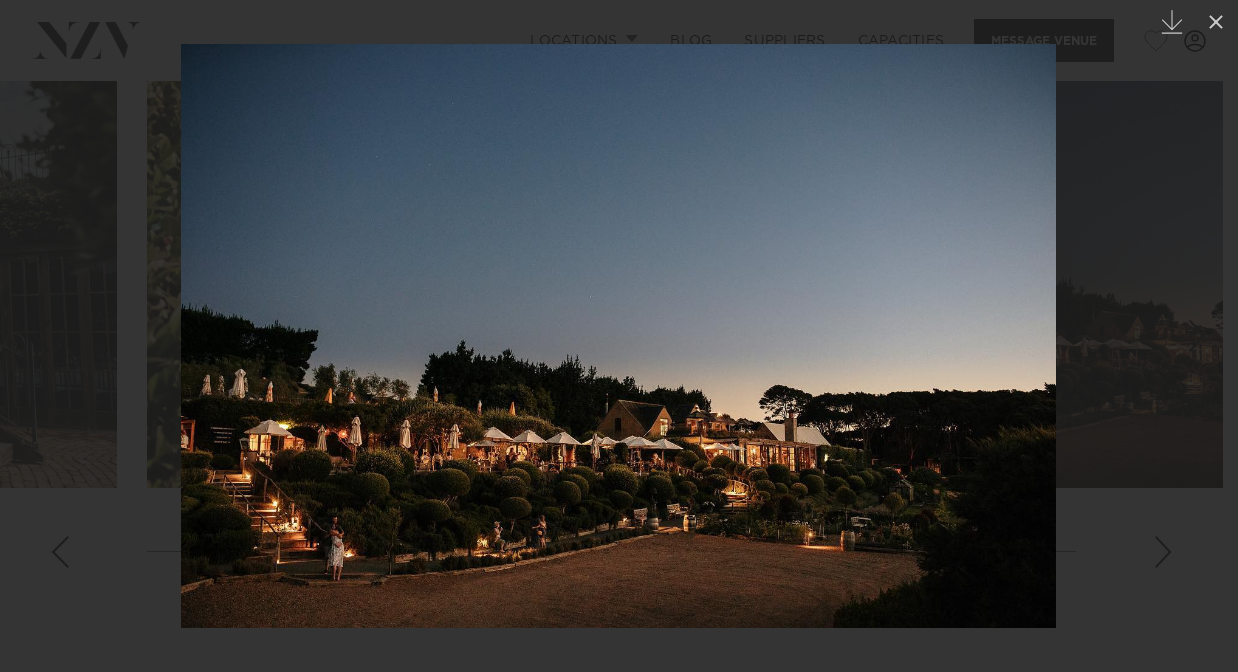 click at bounding box center (619, 336) 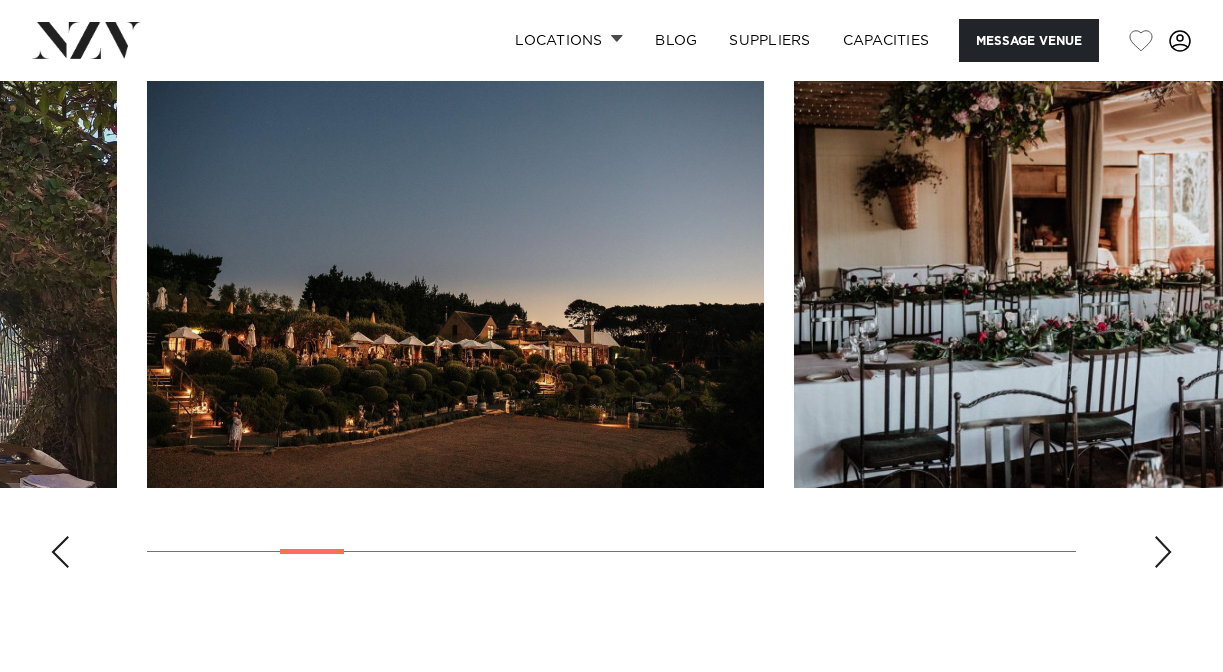 click at bounding box center (611, 309) 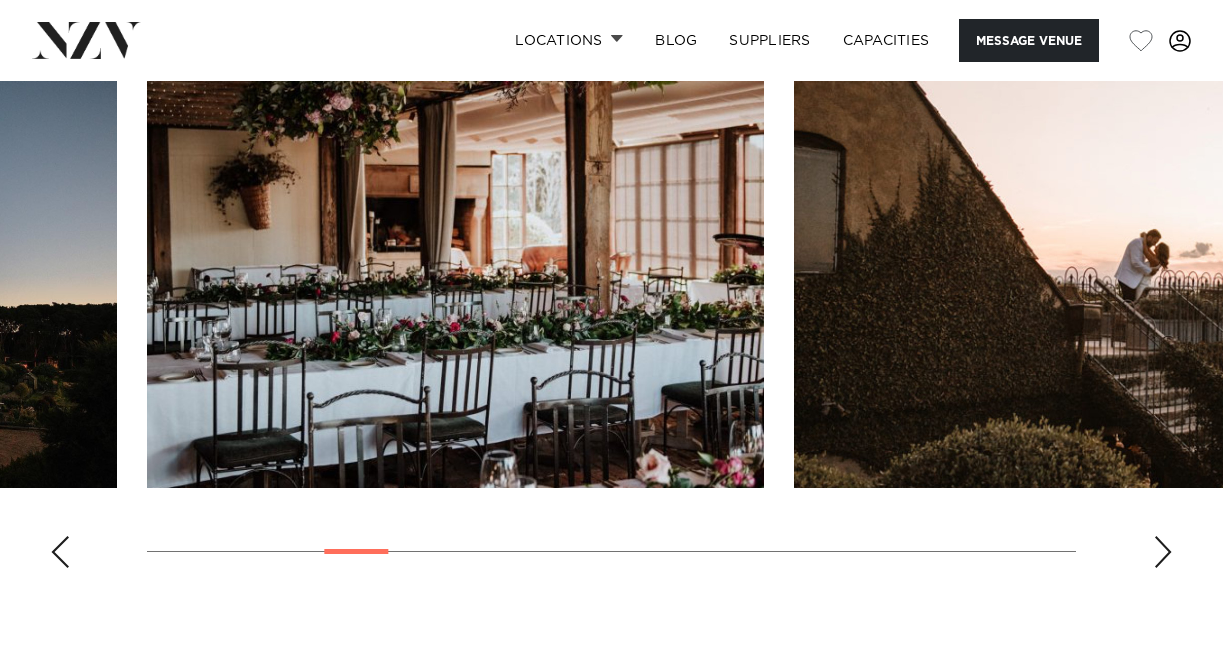 click at bounding box center (1163, 552) 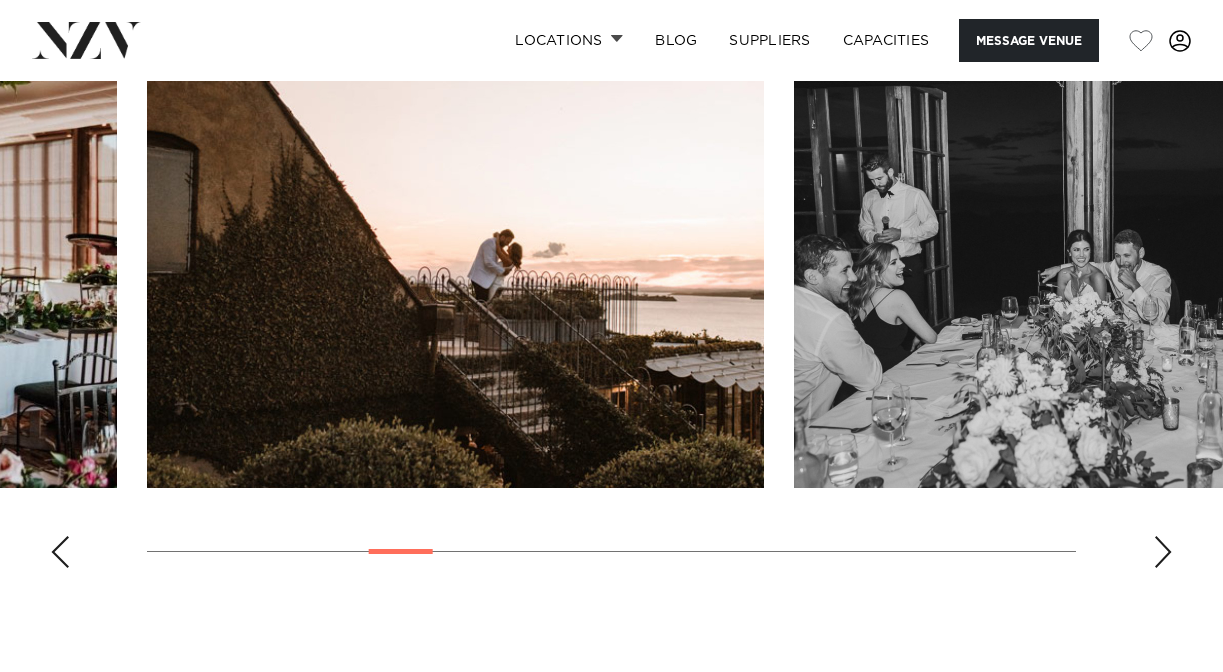 click at bounding box center (611, 309) 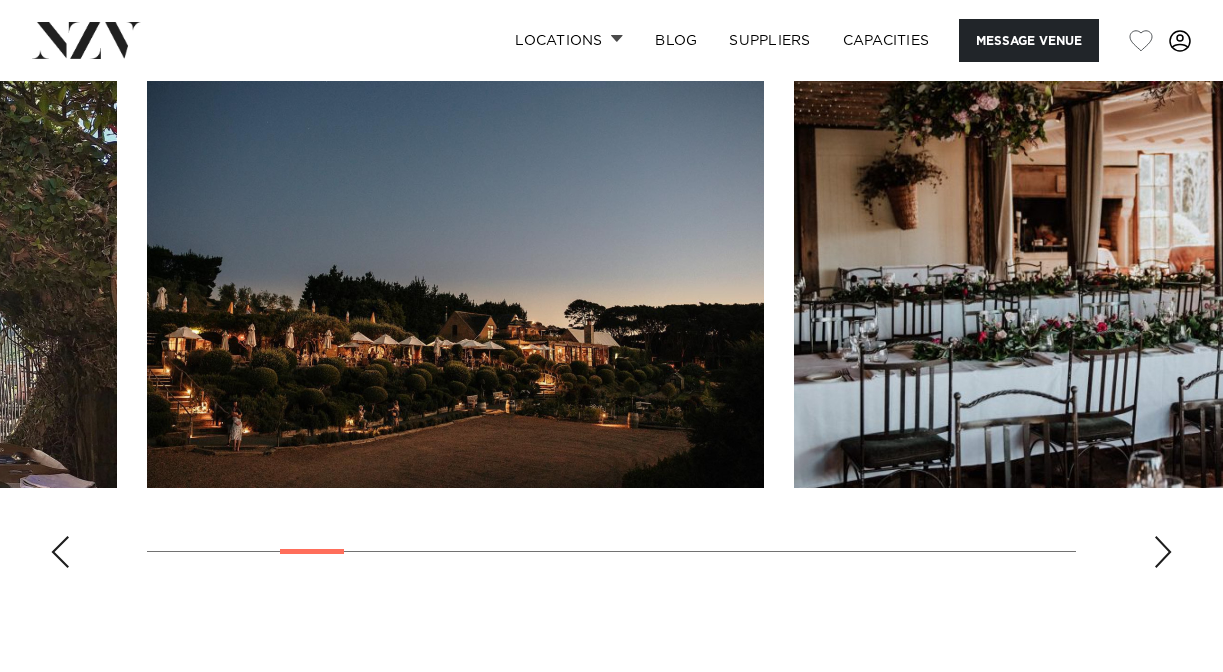 click at bounding box center (611, 309) 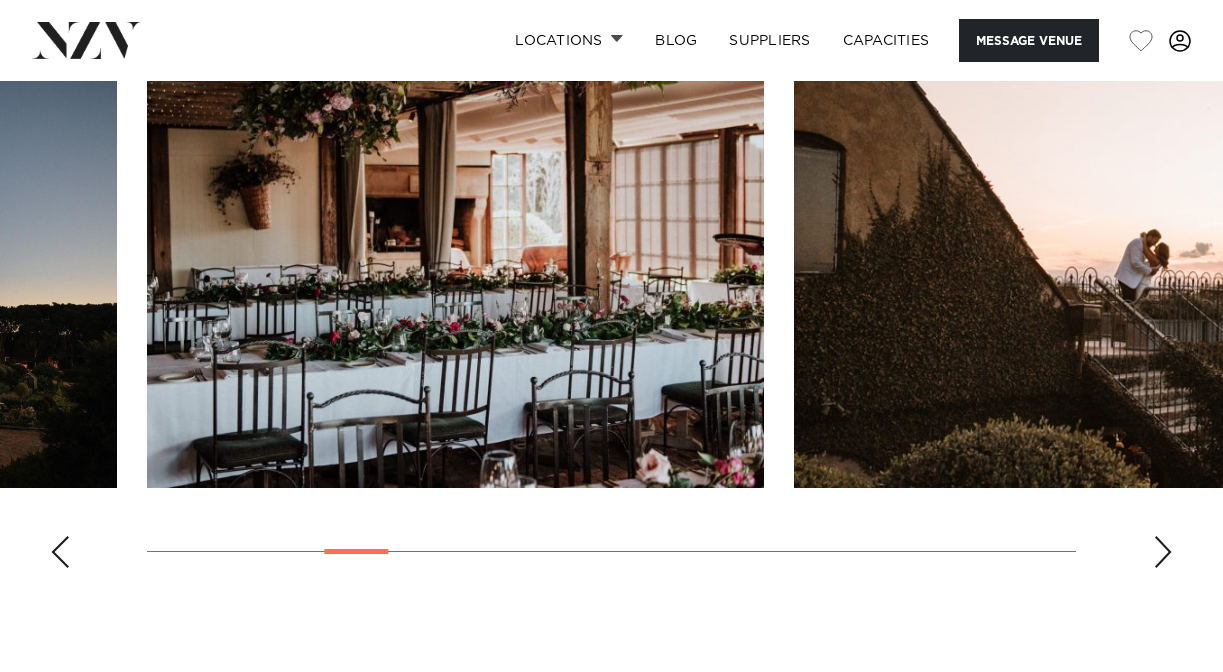 click at bounding box center [1163, 552] 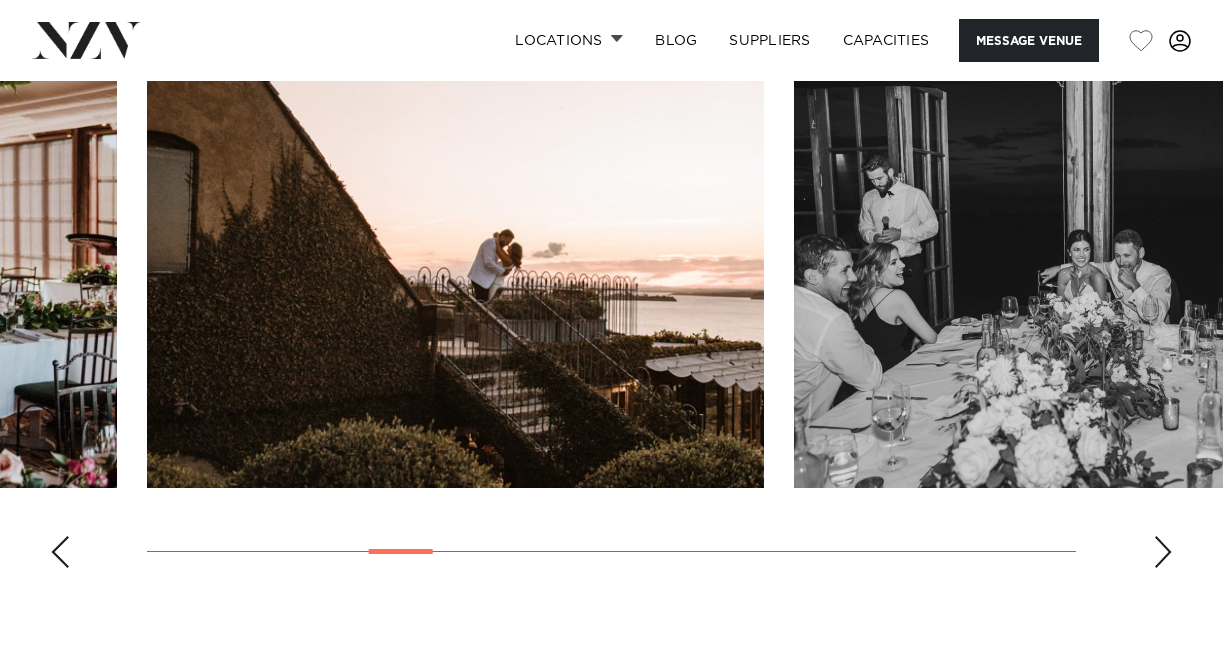 click at bounding box center [1163, 552] 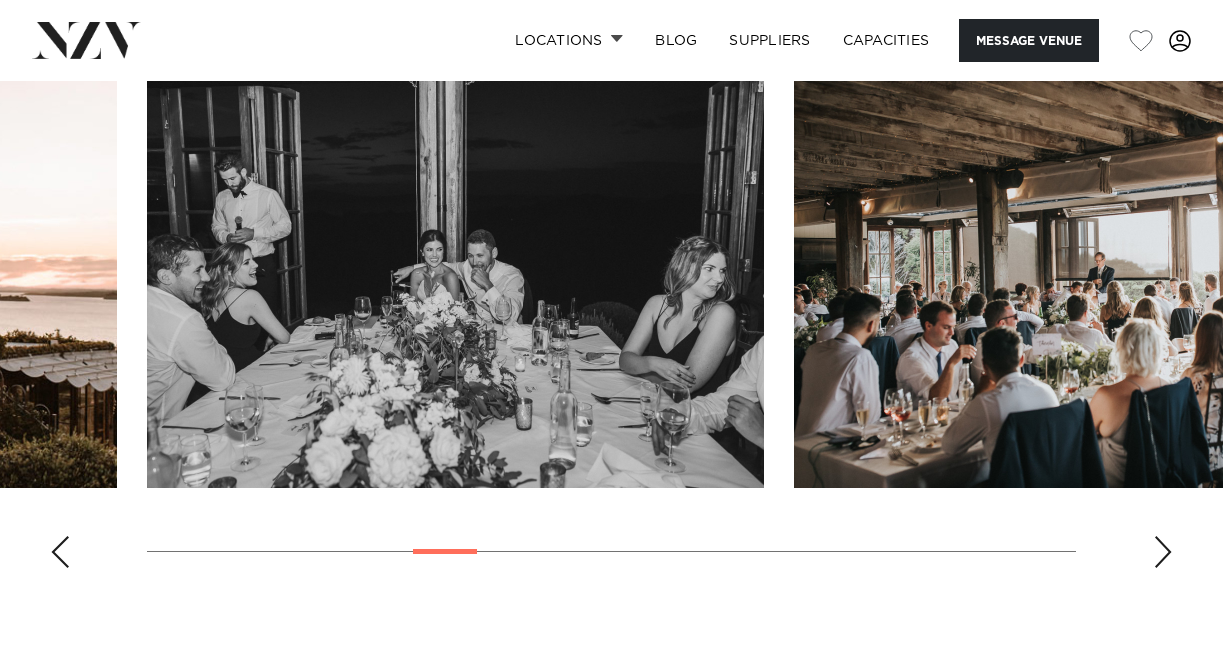click at bounding box center [1163, 552] 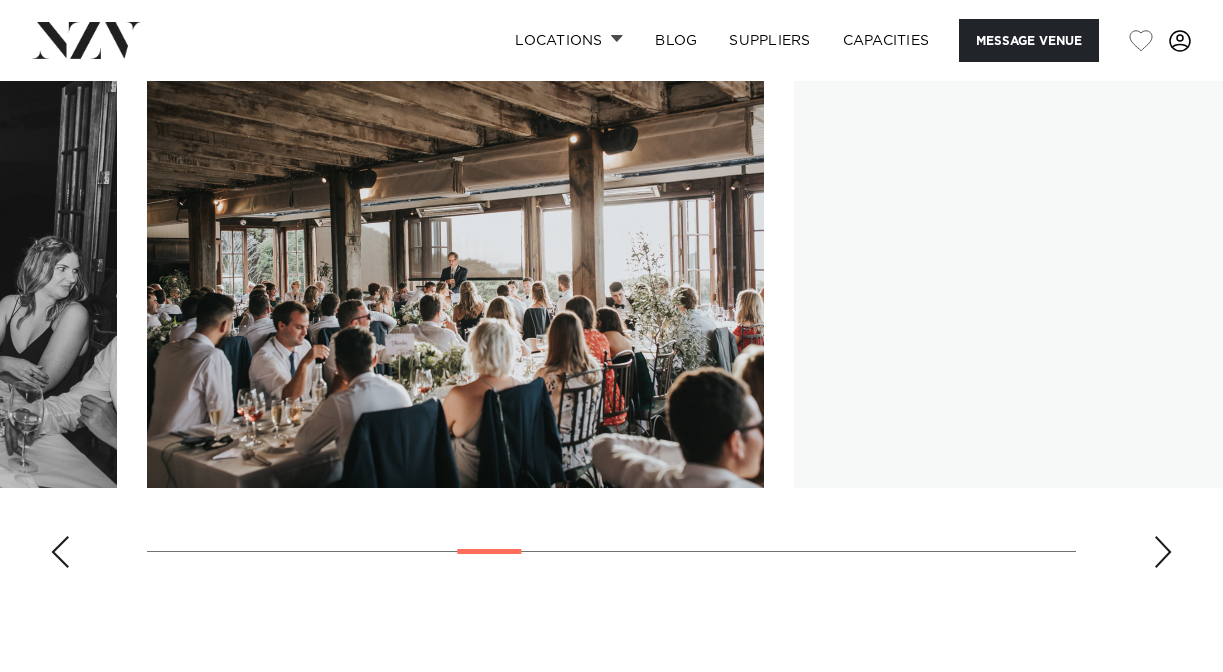 click at bounding box center [1163, 552] 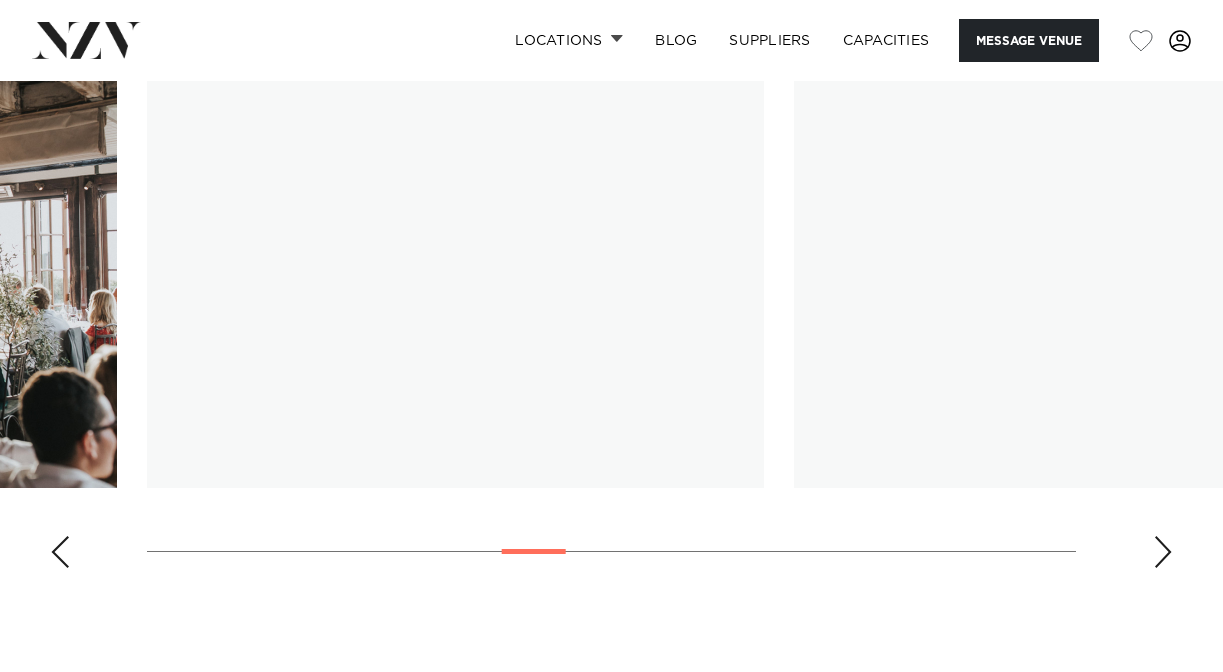 click at bounding box center [1163, 552] 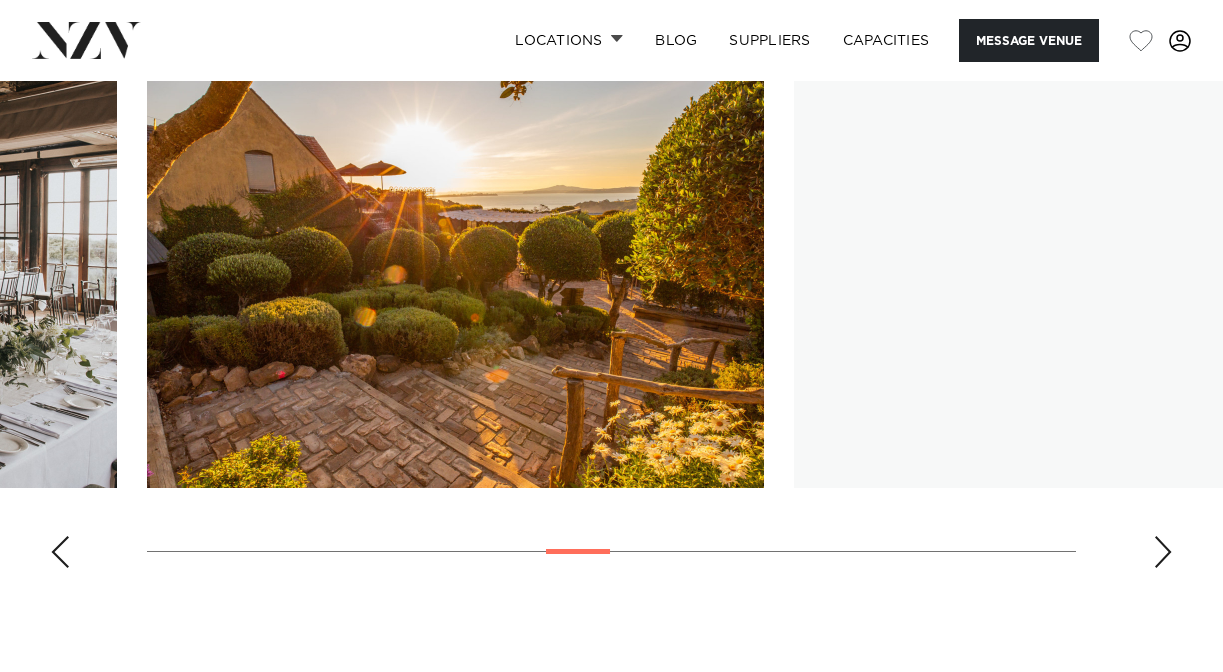 click at bounding box center [1163, 552] 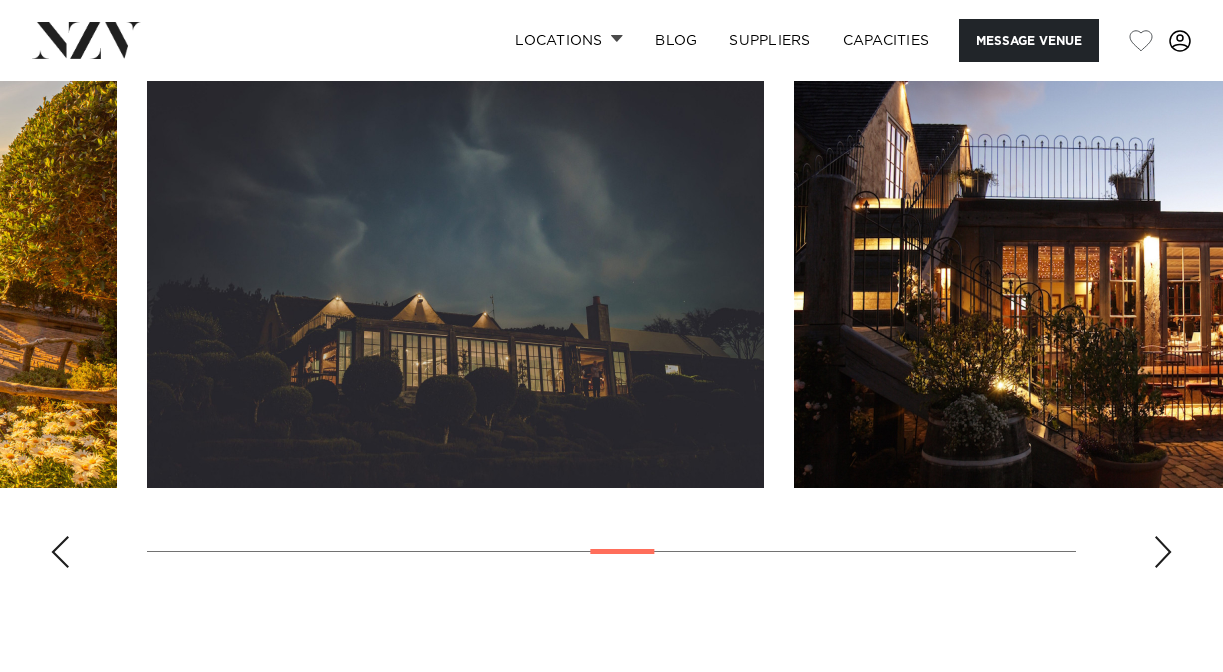click at bounding box center [1163, 552] 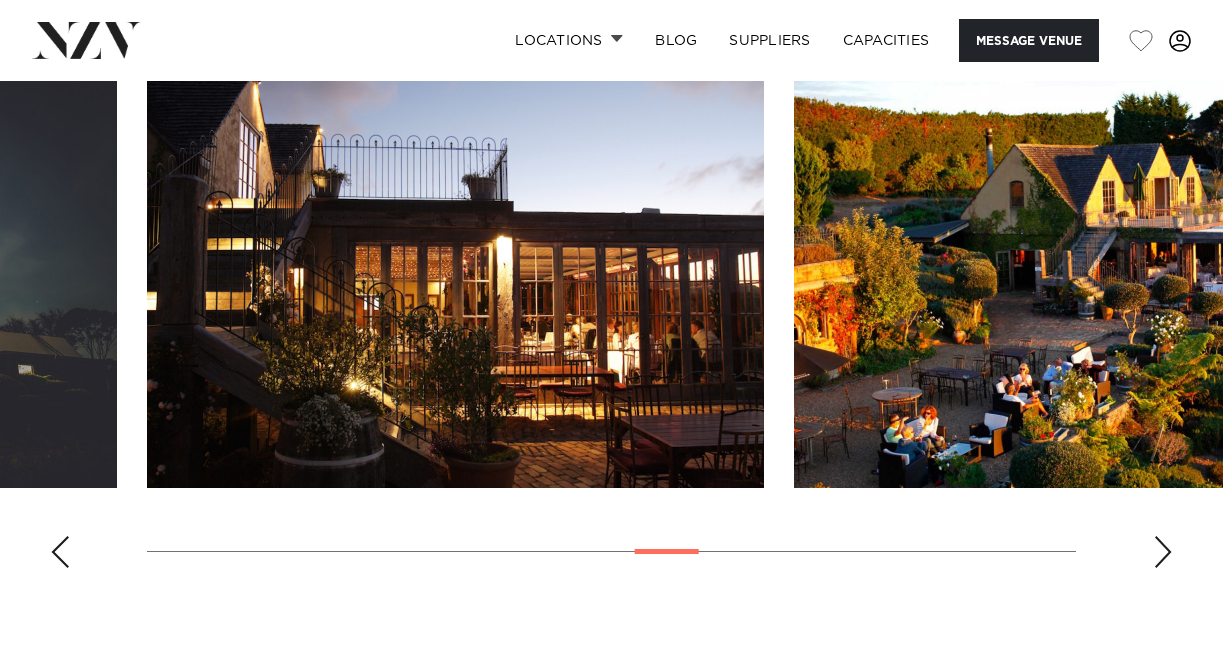 click at bounding box center (1163, 552) 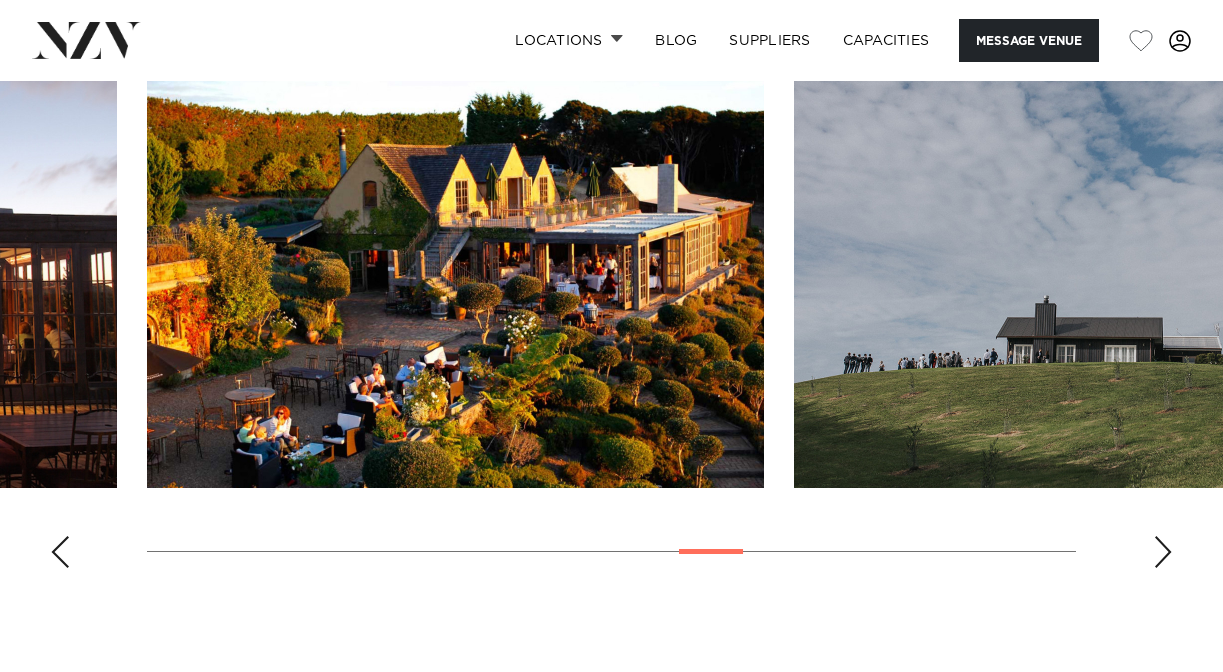 click at bounding box center [1163, 552] 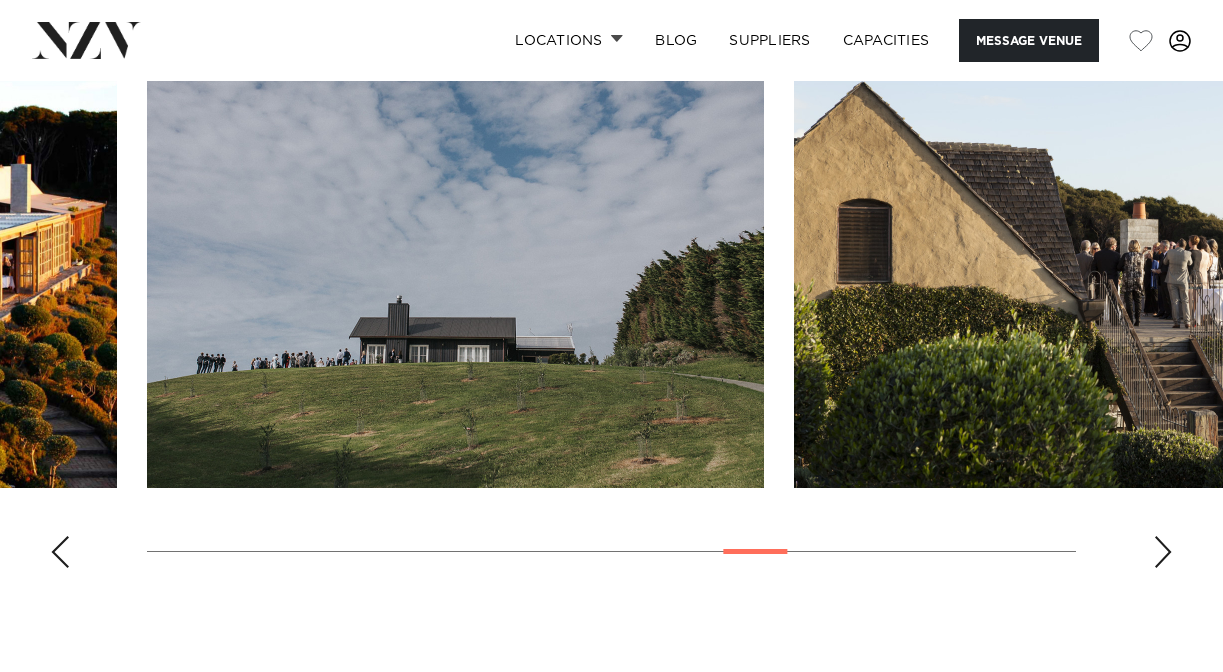 click at bounding box center [1163, 552] 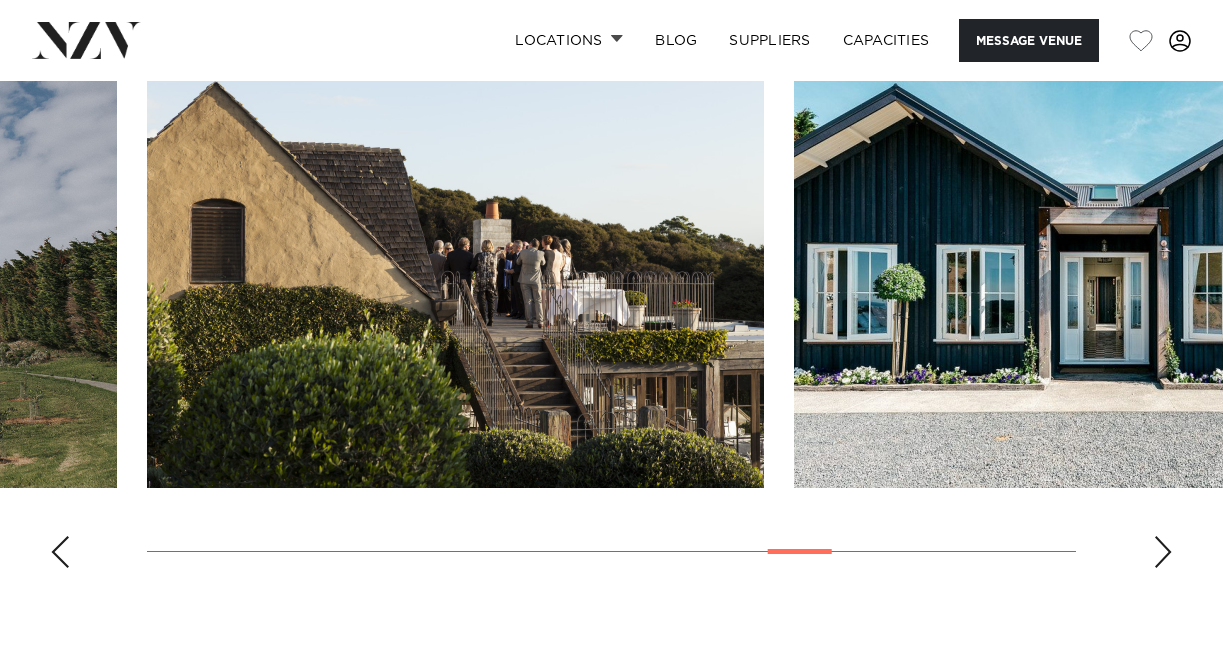 click at bounding box center (611, 309) 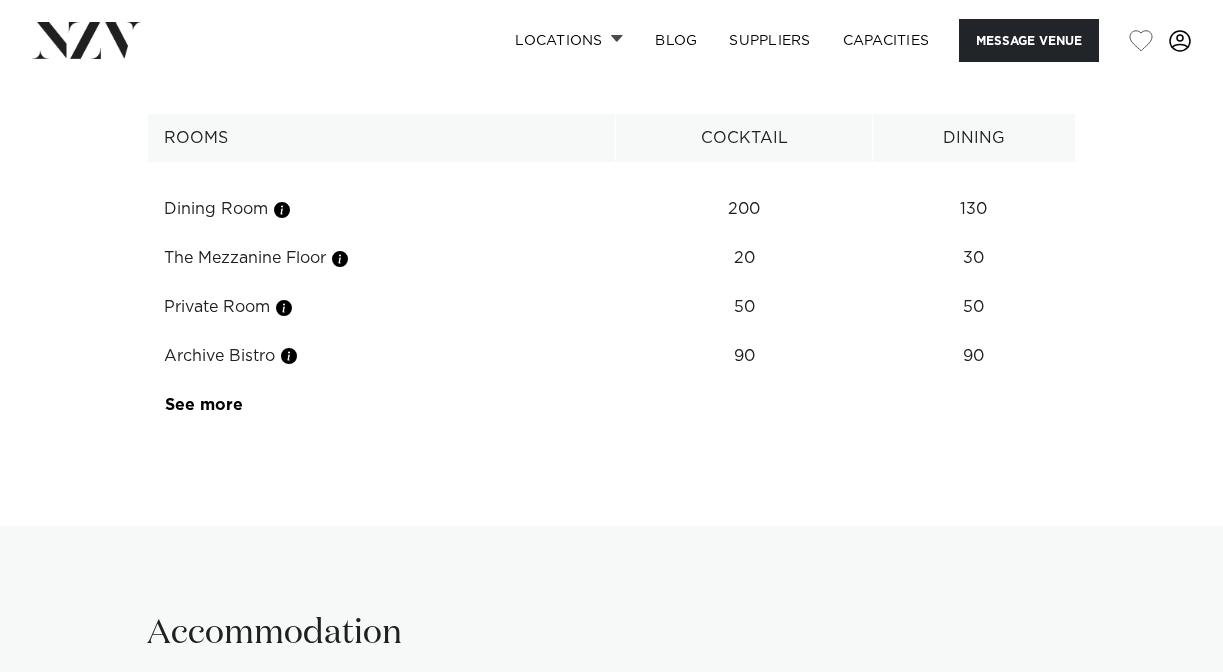 scroll, scrollTop: 2400, scrollLeft: 0, axis: vertical 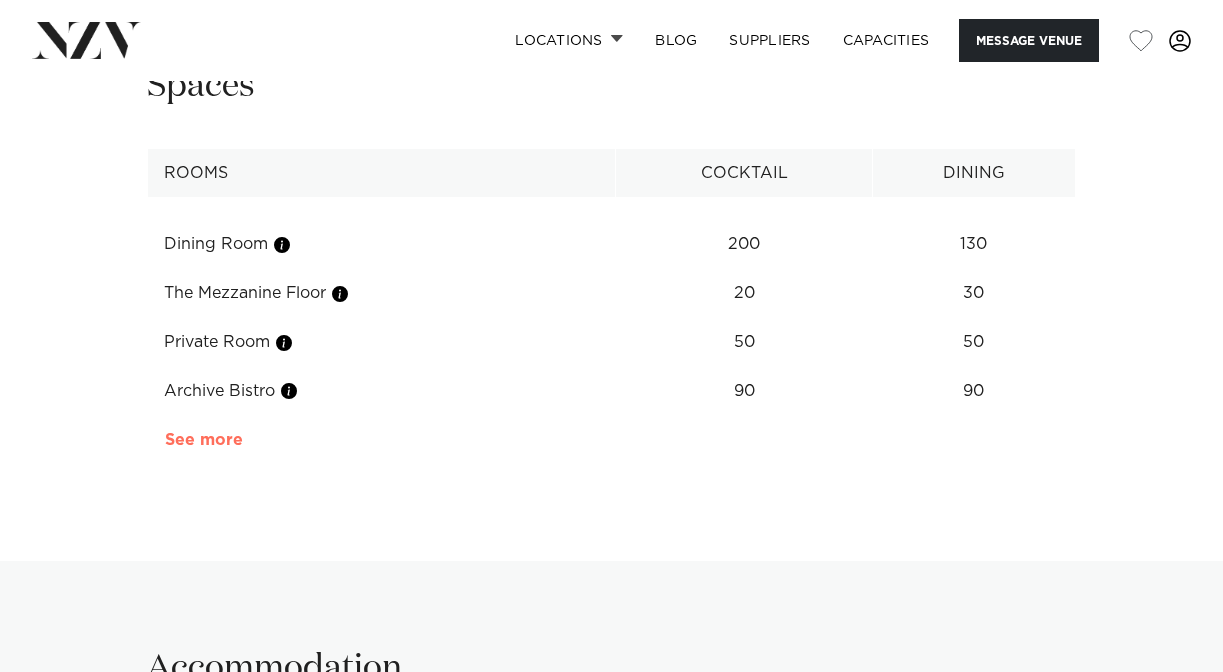 click on "See more" at bounding box center [243, 440] 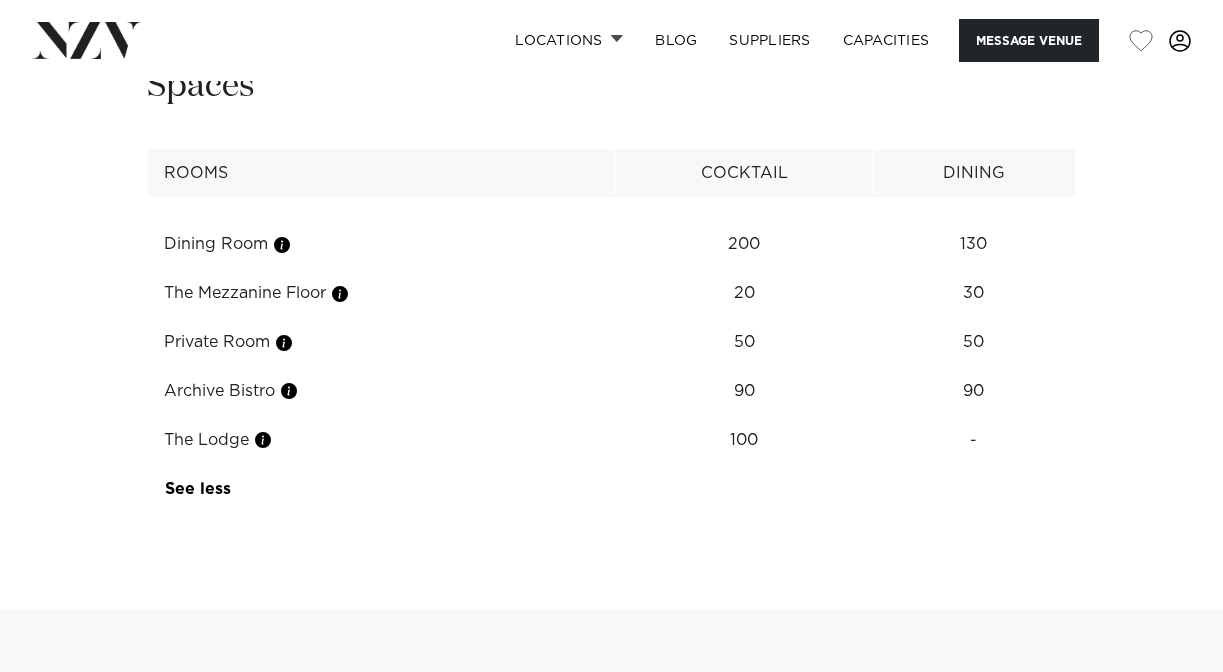 click on "**********" at bounding box center [611, 289] 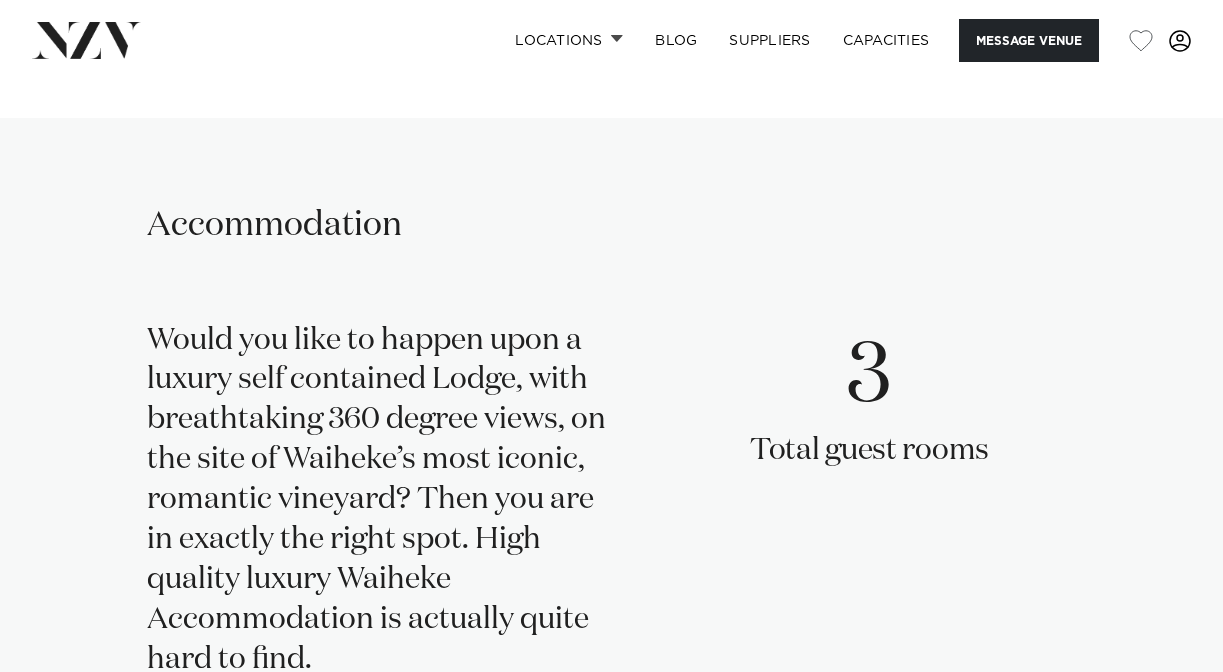 scroll, scrollTop: 3200, scrollLeft: 0, axis: vertical 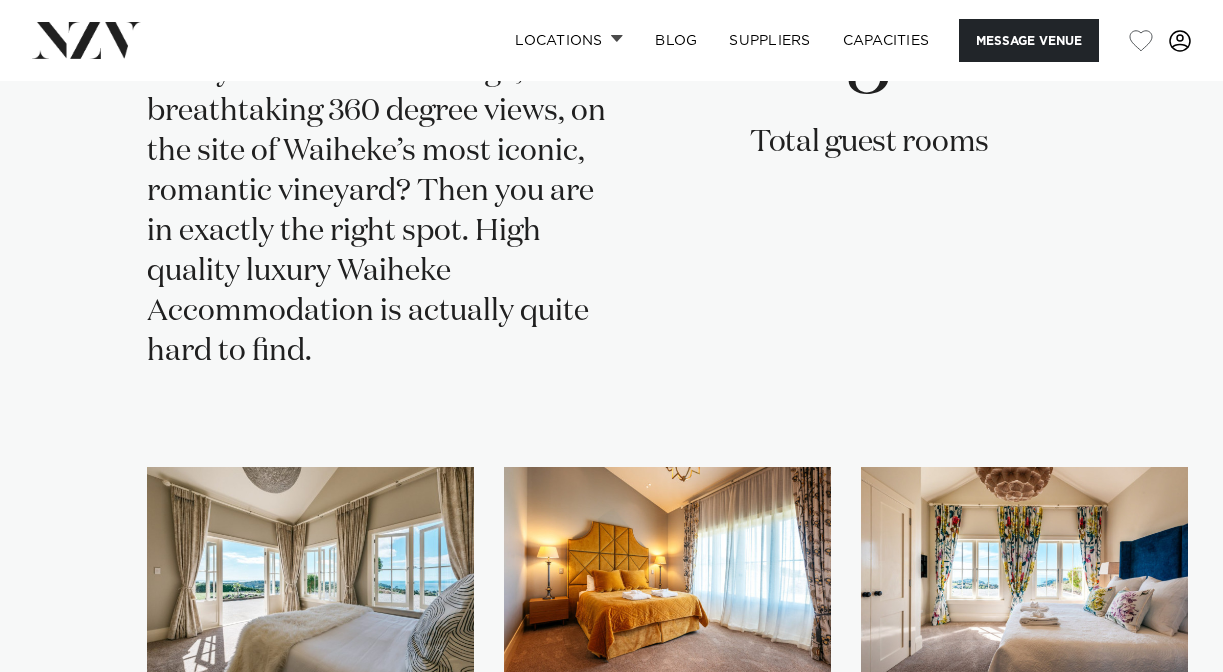 click at bounding box center [86, 40] 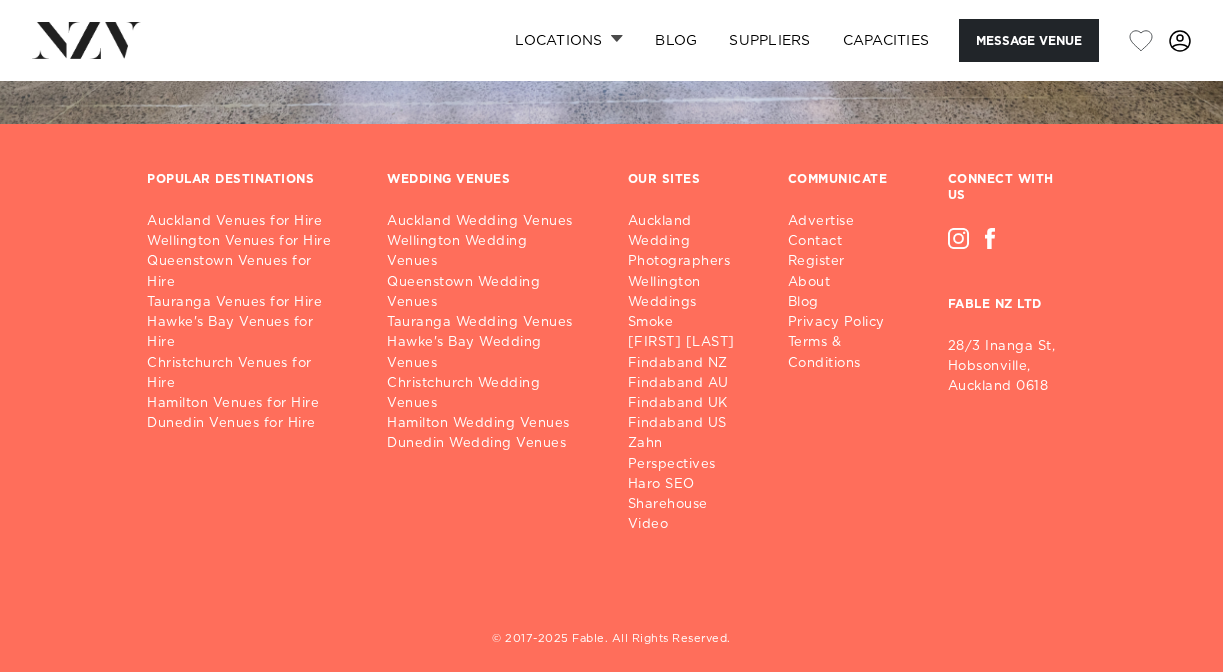 scroll, scrollTop: 4657, scrollLeft: 0, axis: vertical 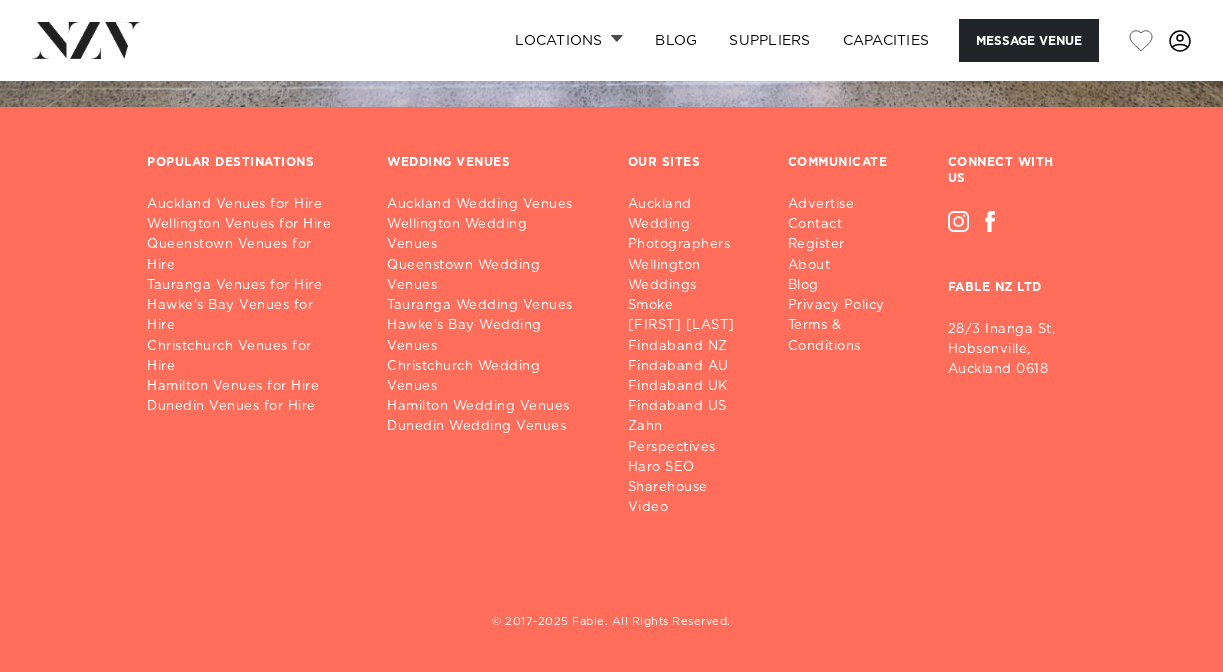 click on "POPULAR DESTINATIONS
Auckland Venues for Hire
Wellington Venues for Hire
Queenstown Venues for Hire
Tauranga Venues for Hire
Hawke's Bay Venues for Hire
Christchurch Venues for Hire
Hamilton Venues for Hire
Dunedin Venues for Hire
WEDDING VENUES" at bounding box center [611, 360] 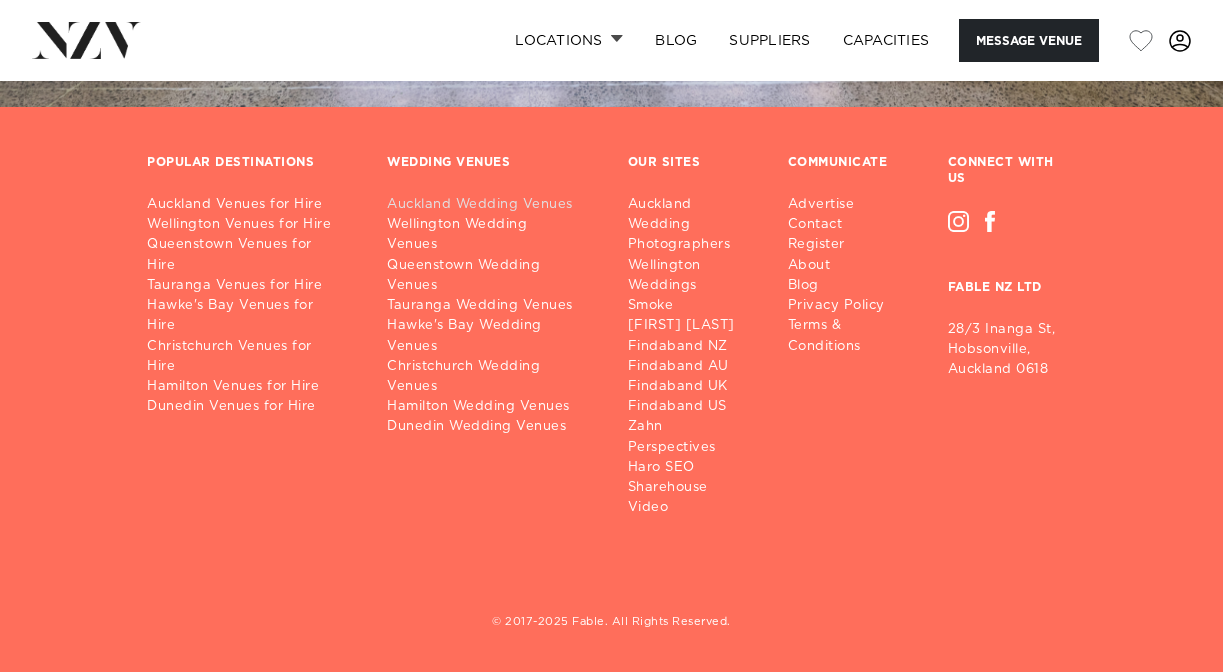 click on "Auckland Wedding Venues" at bounding box center (491, 205) 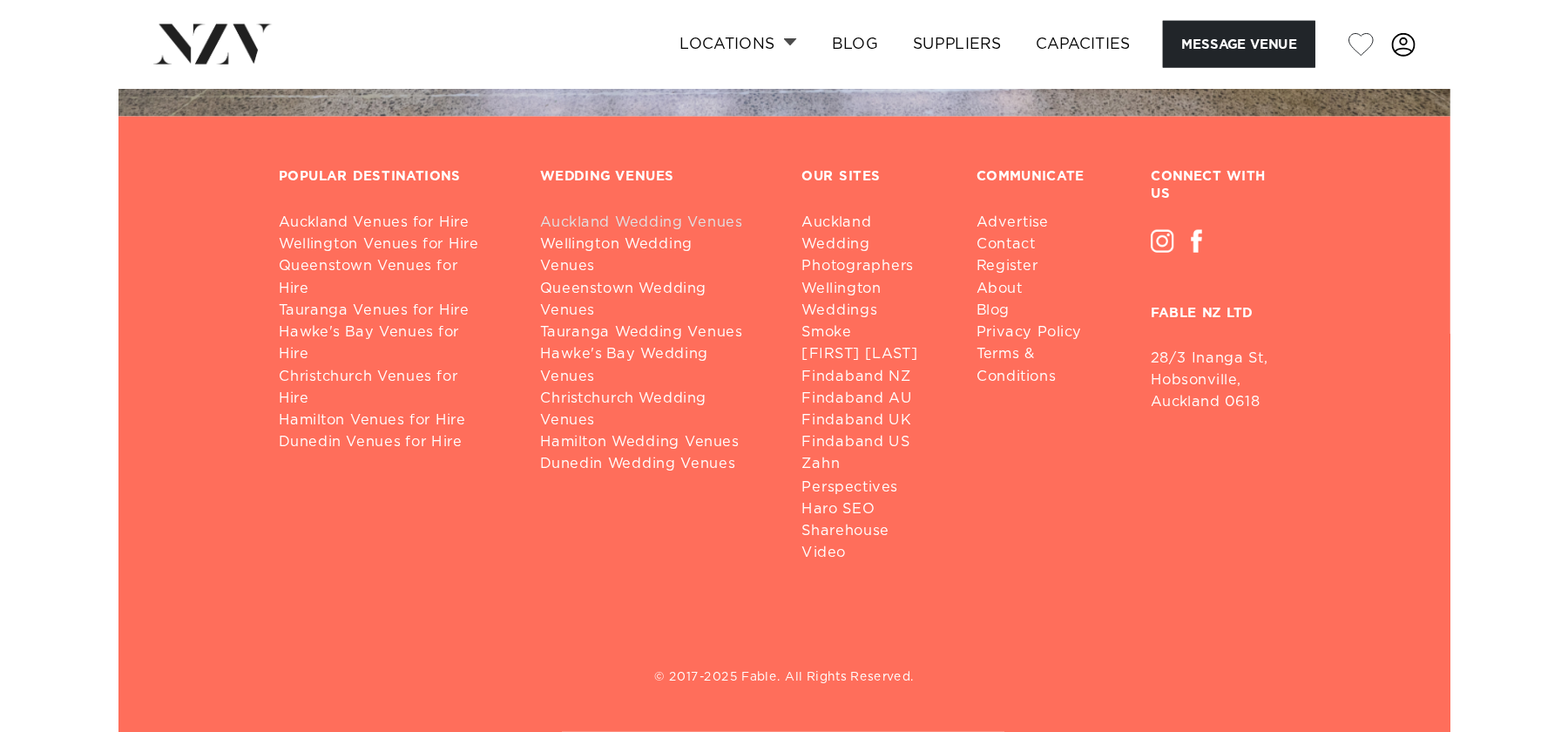 scroll, scrollTop: 3931, scrollLeft: 0, axis: vertical 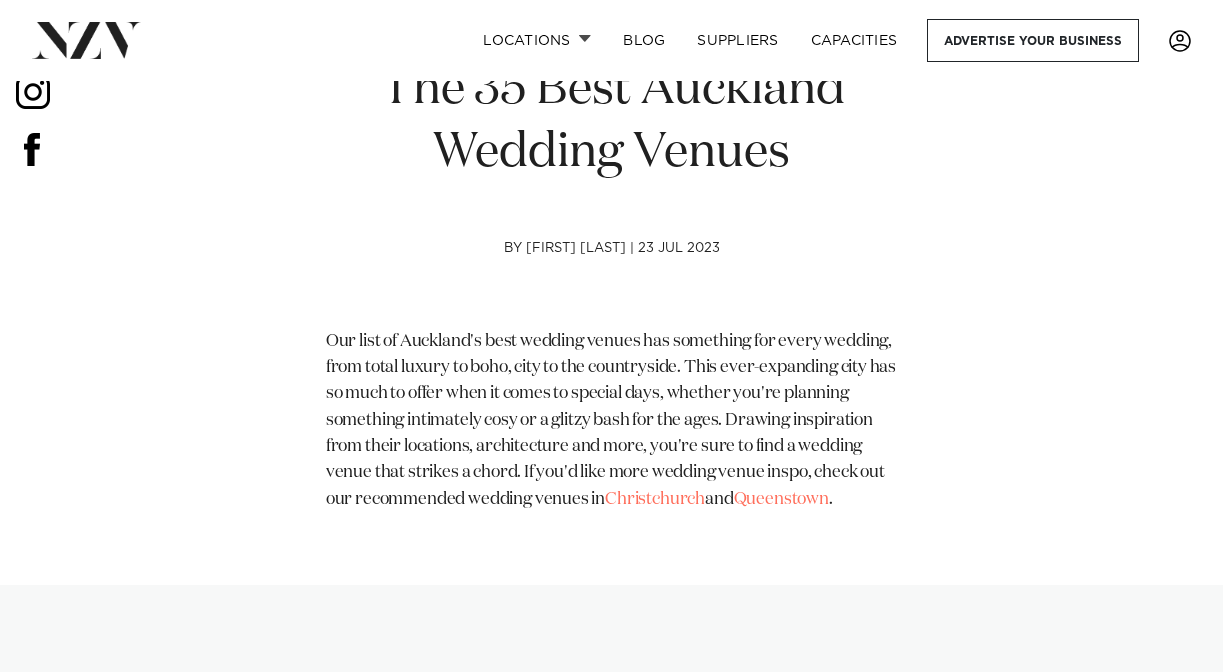 click on "The 35 Best Auckland Wedding Venues
by Avya Trotter-Hlavac | 23 Jul 2023
Our list of Auckland's best wedding venues has something for every wedding, from total luxury to boho, city to the countryside. This ever-expanding city has so much to offer when it comes to special days, whether you're planning something intimately cosy or a glitzy bash for the ages. Drawing inspiration from their locations, architecture and more, you're sure to find a wedding venue that strikes a chord. If you'd like more wedding venue inspo, check out our recommended wedding venues in  Christchurch  and  Queenstown ." at bounding box center (611, 306) 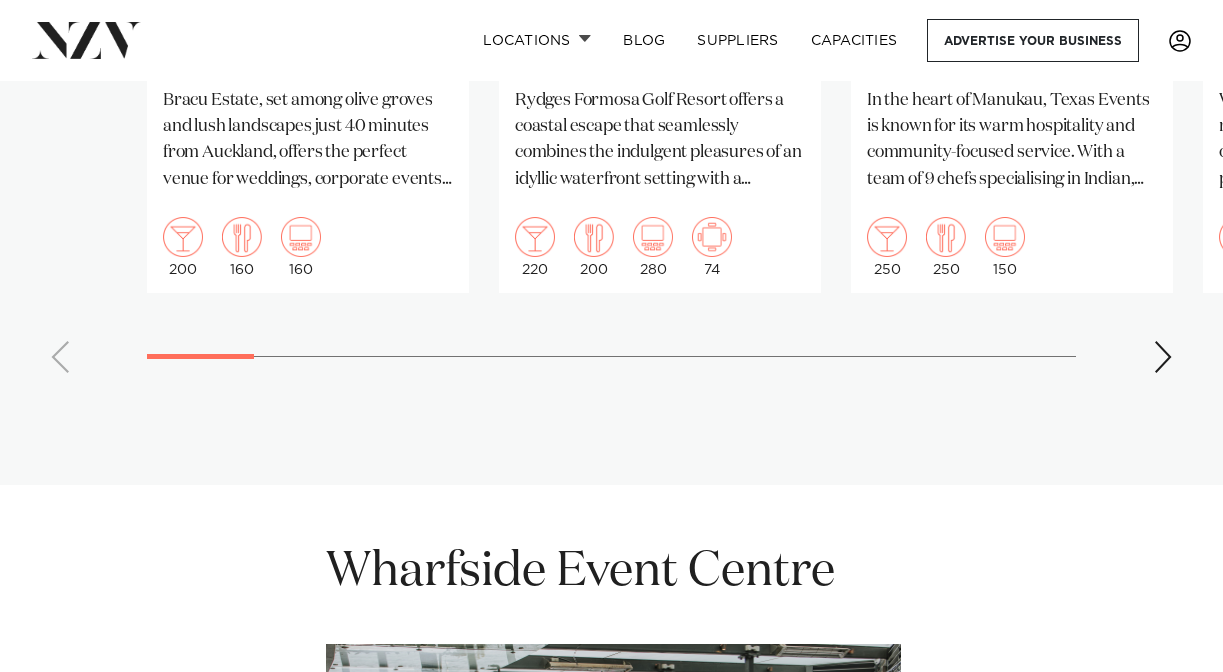 scroll, scrollTop: 2000, scrollLeft: 0, axis: vertical 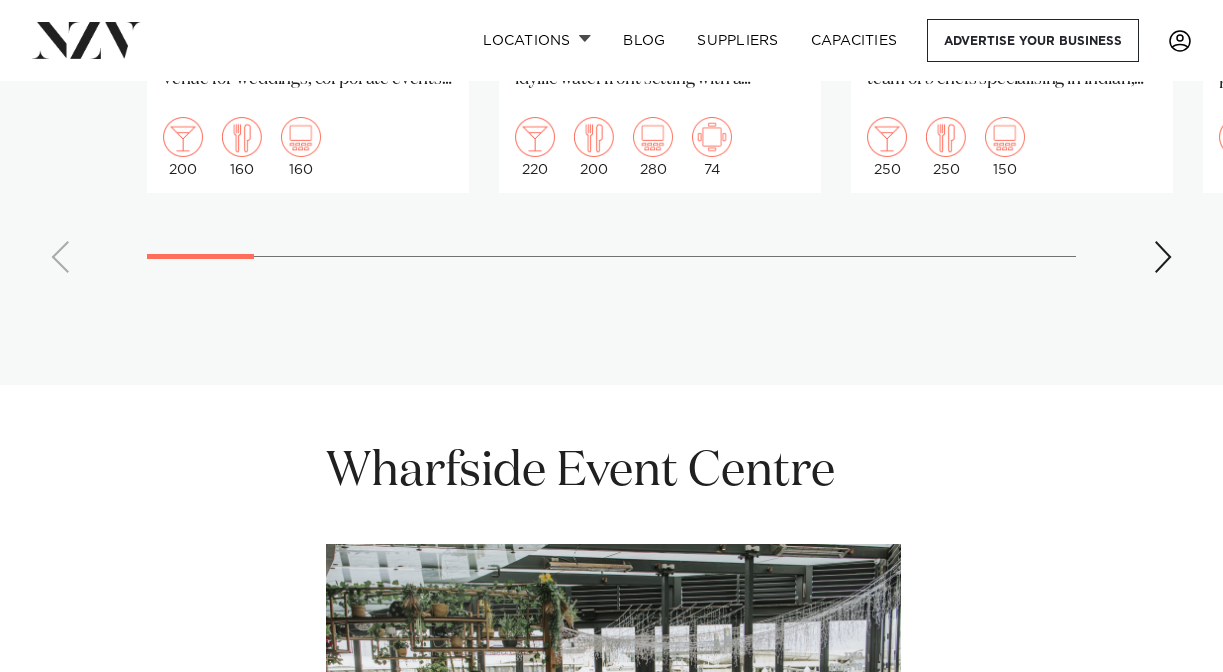 click on "Featured venues
Auckland
Bracu
Bracu Estate, set among olive groves and lush landscapes just 40 minutes from Auckland, offers the perfect venue for weddings, corporate events, and private functions. With stunning scenery and elegant spaces, every occasion becomes a truly unforgettable experience.
200
160
160
Auckland" at bounding box center [611, -215] 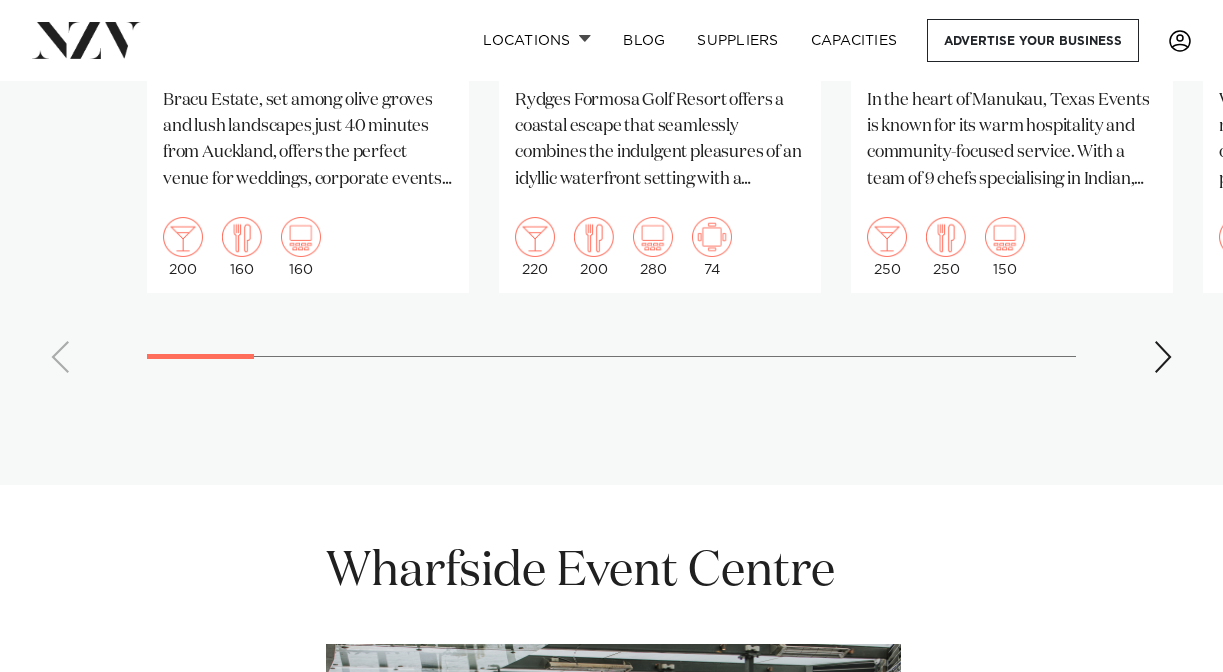 click at bounding box center (1163, 357) 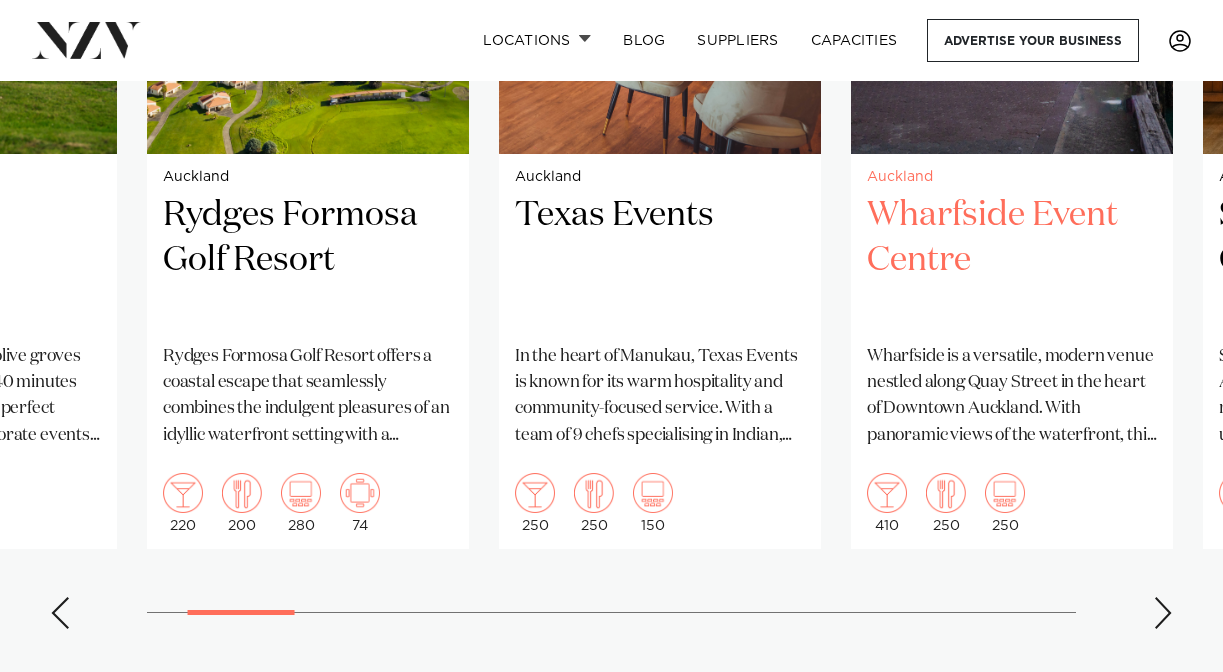 scroll, scrollTop: 1700, scrollLeft: 0, axis: vertical 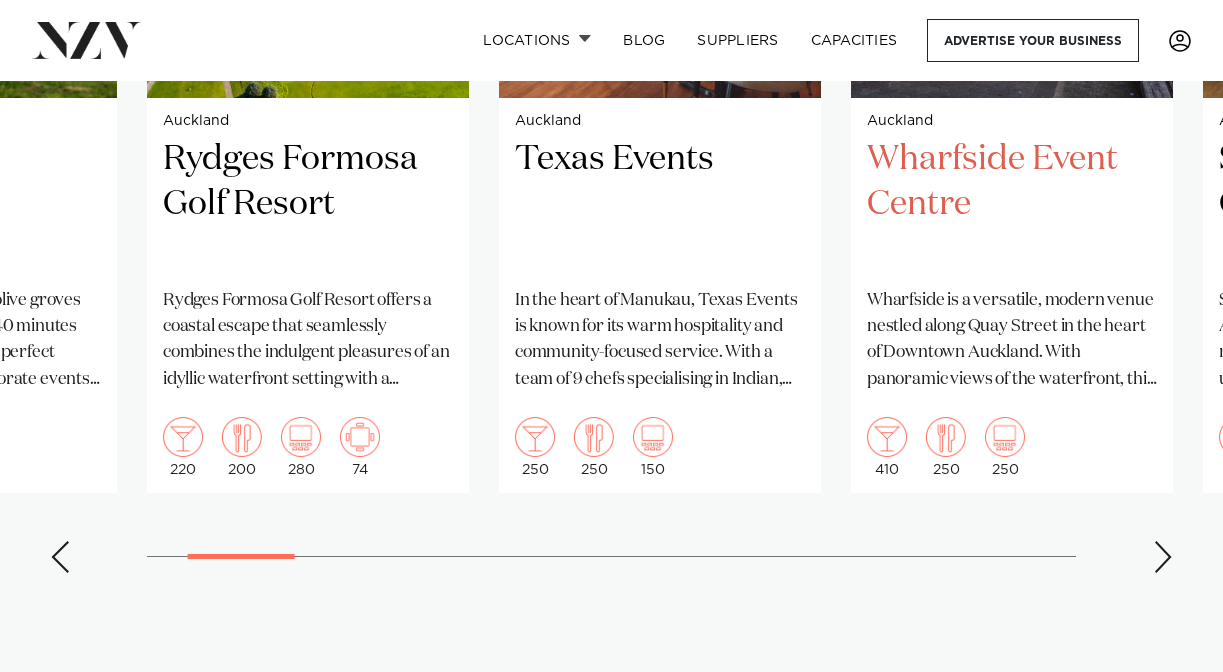 click at bounding box center [1163, 557] 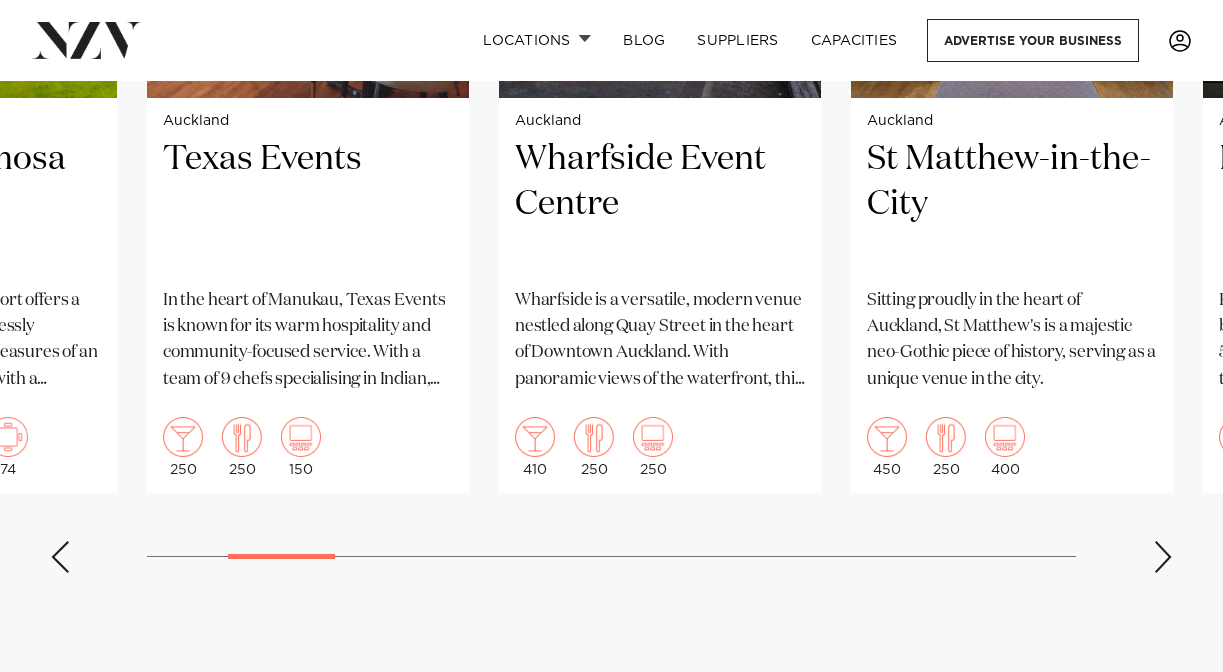 click at bounding box center [1163, 557] 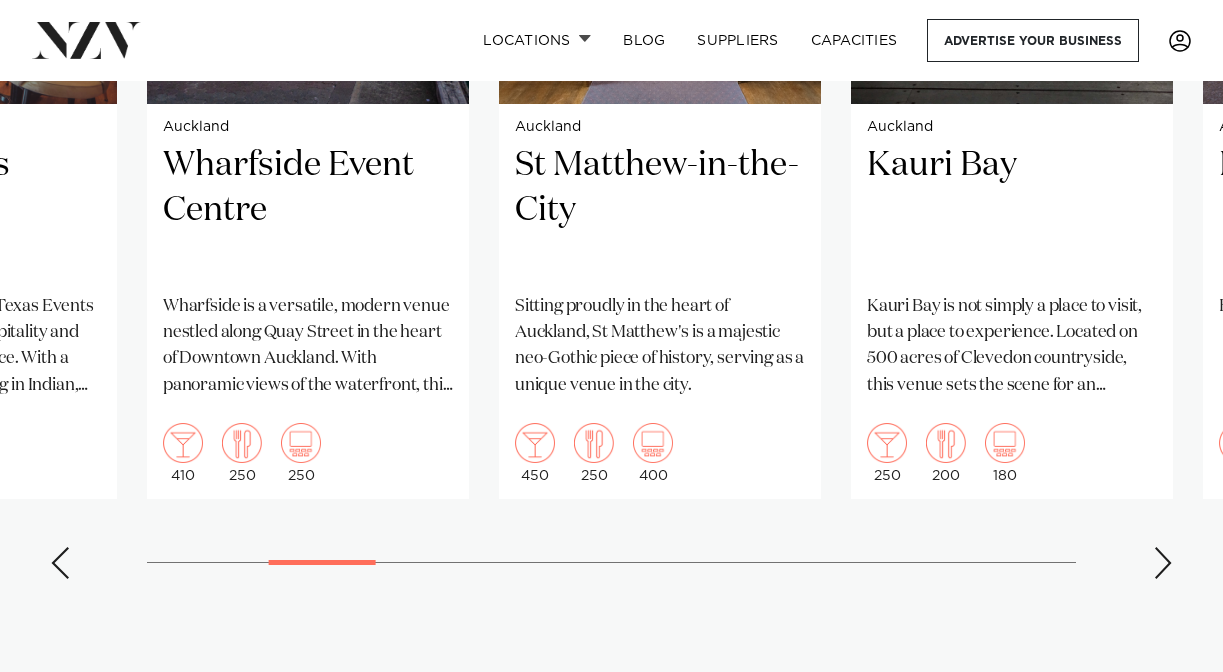 scroll, scrollTop: 1700, scrollLeft: 0, axis: vertical 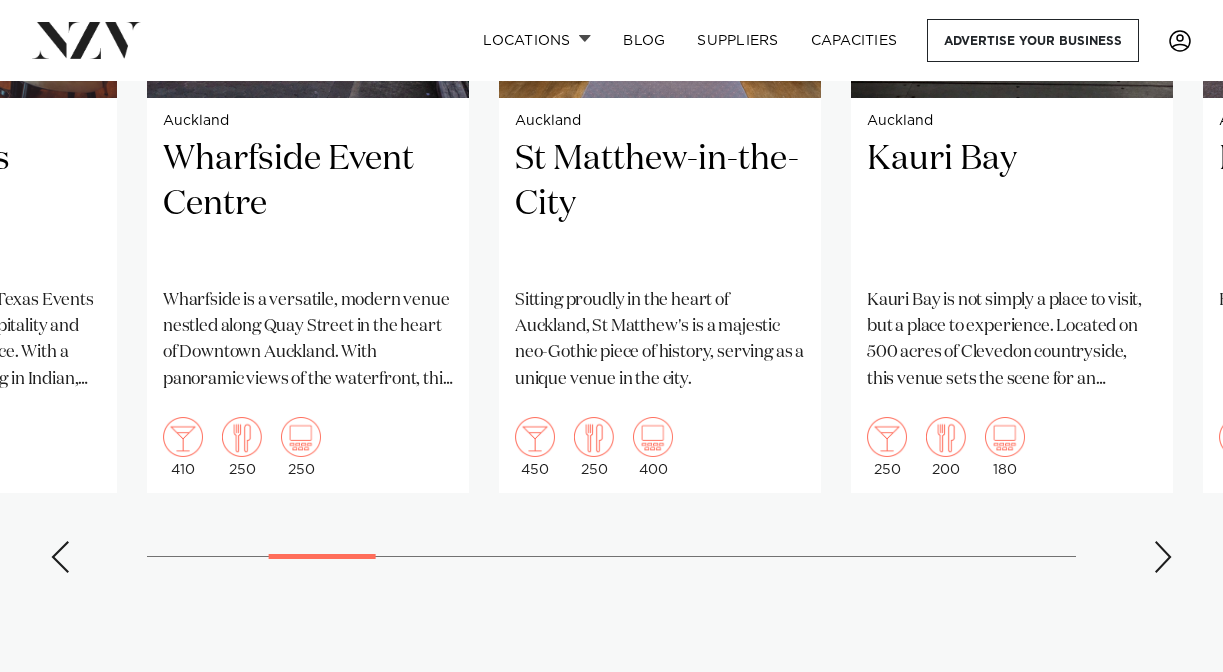 click at bounding box center (1163, 557) 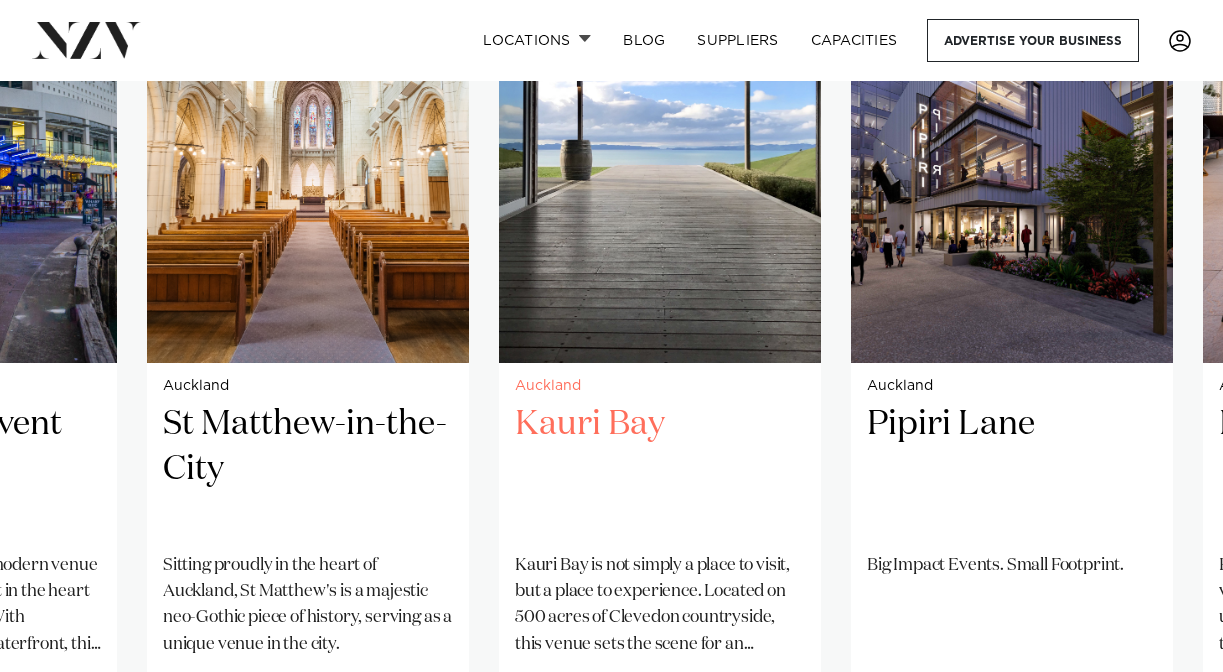 scroll, scrollTop: 1400, scrollLeft: 0, axis: vertical 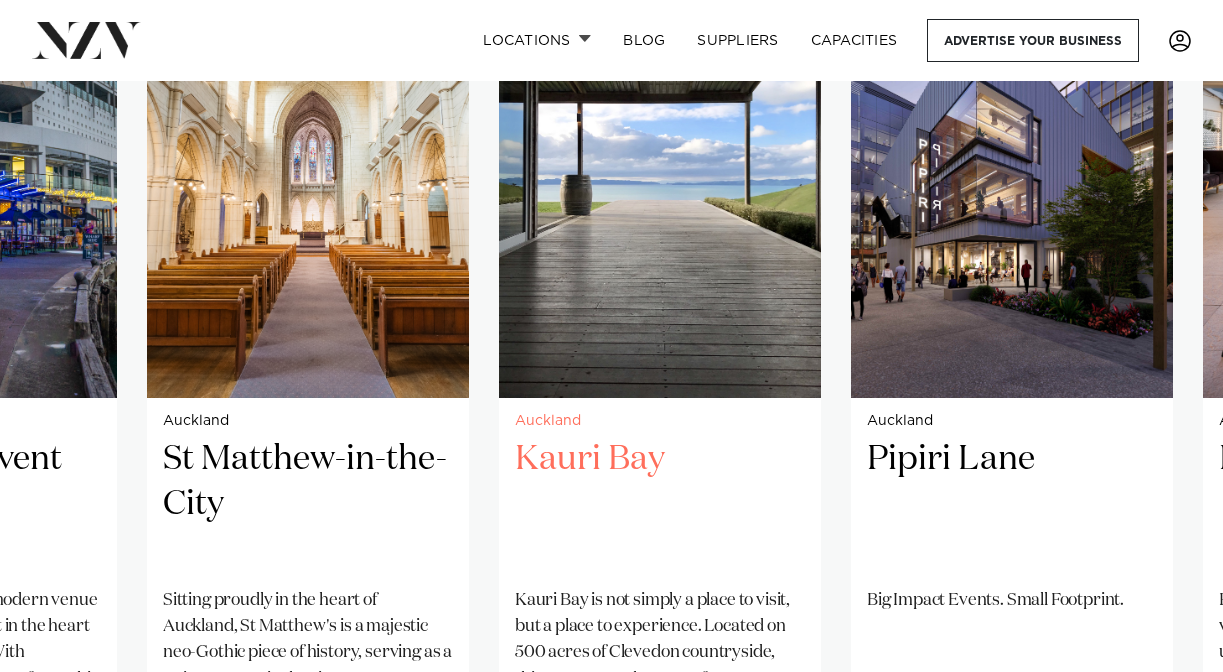 click on "Kauri Bay" at bounding box center [660, 504] 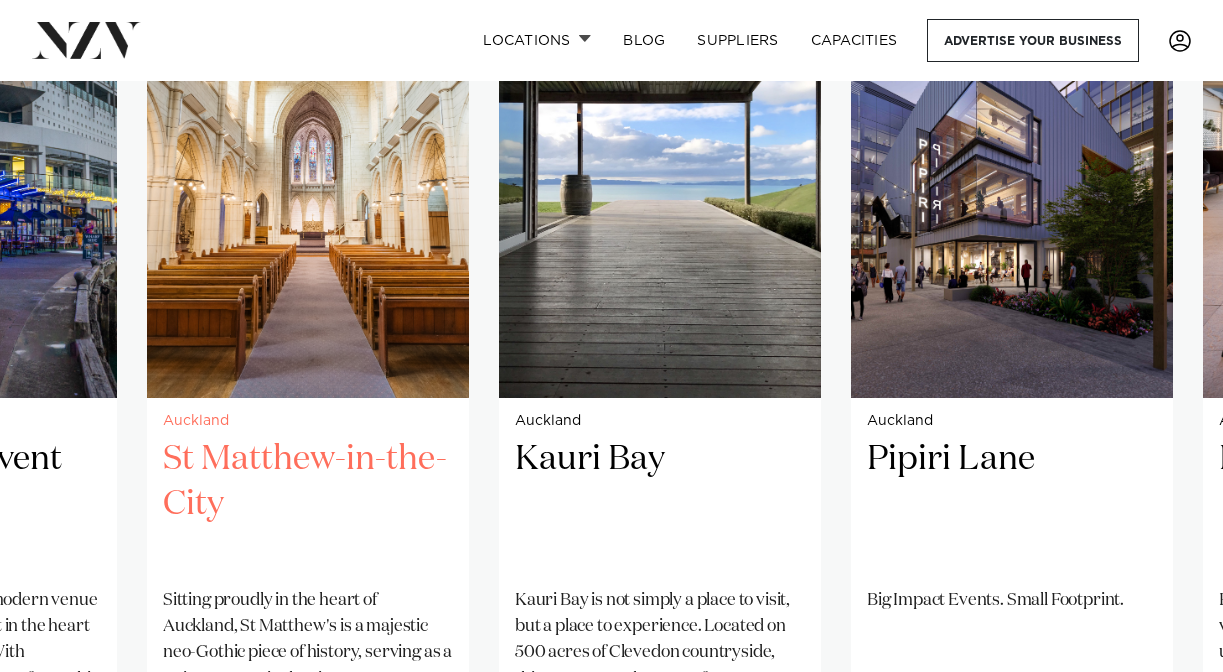 click at bounding box center (308, 182) 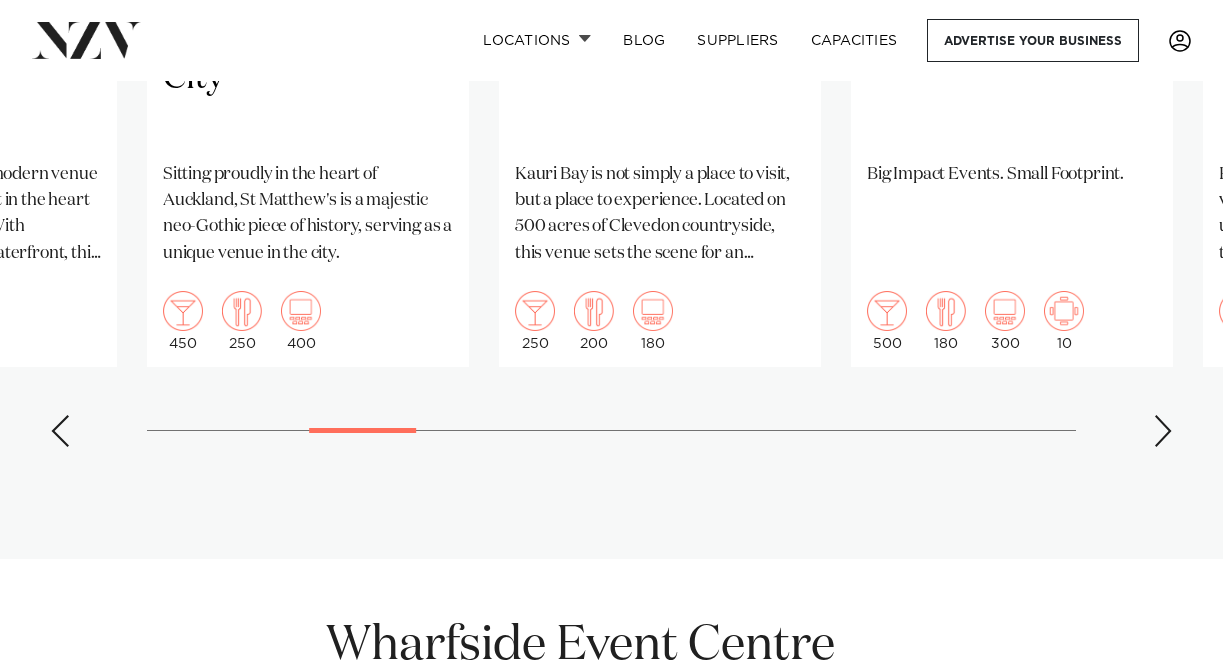 scroll, scrollTop: 1900, scrollLeft: 0, axis: vertical 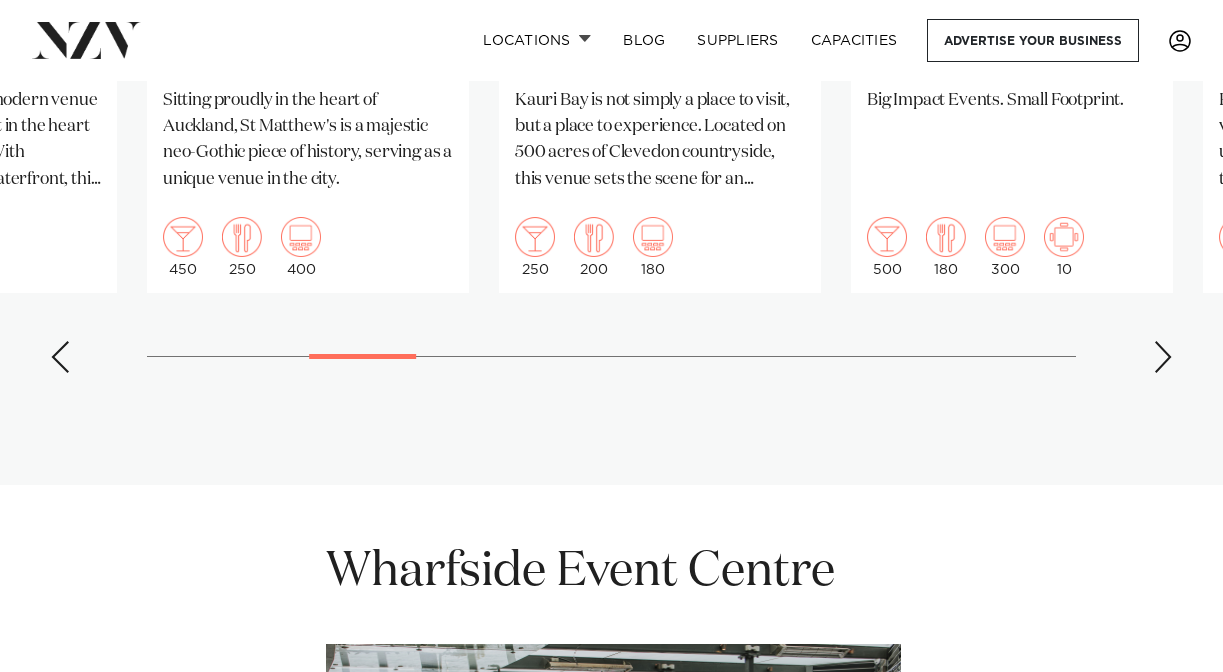 click at bounding box center [1163, 357] 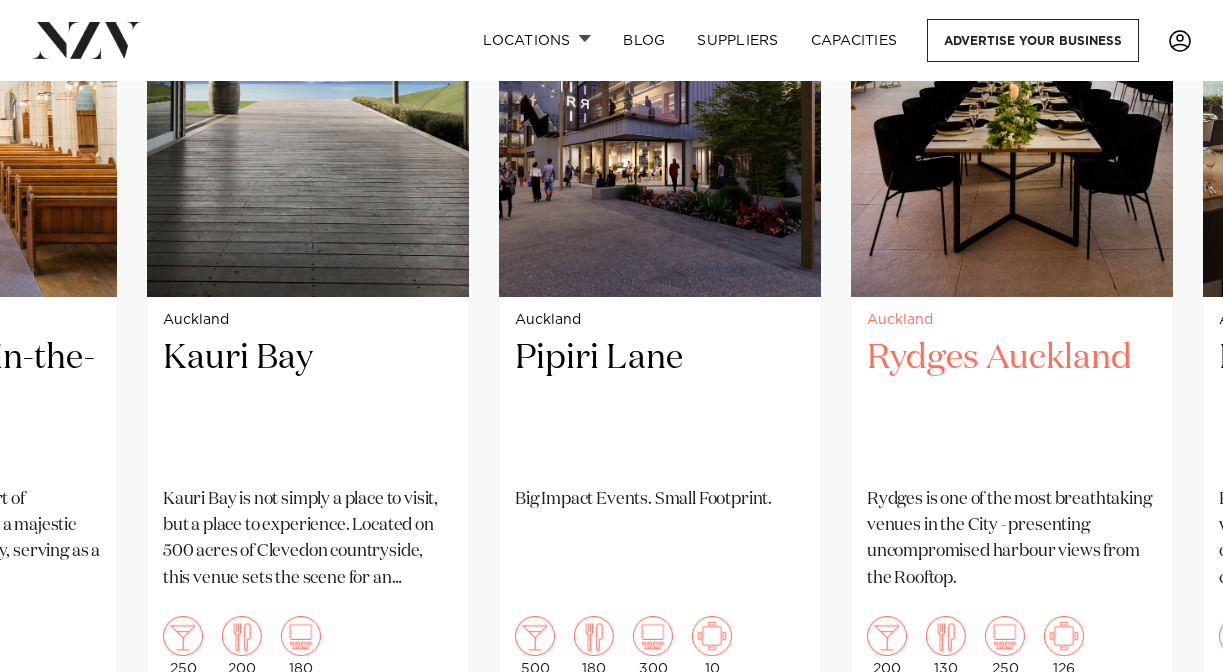 scroll, scrollTop: 1800, scrollLeft: 0, axis: vertical 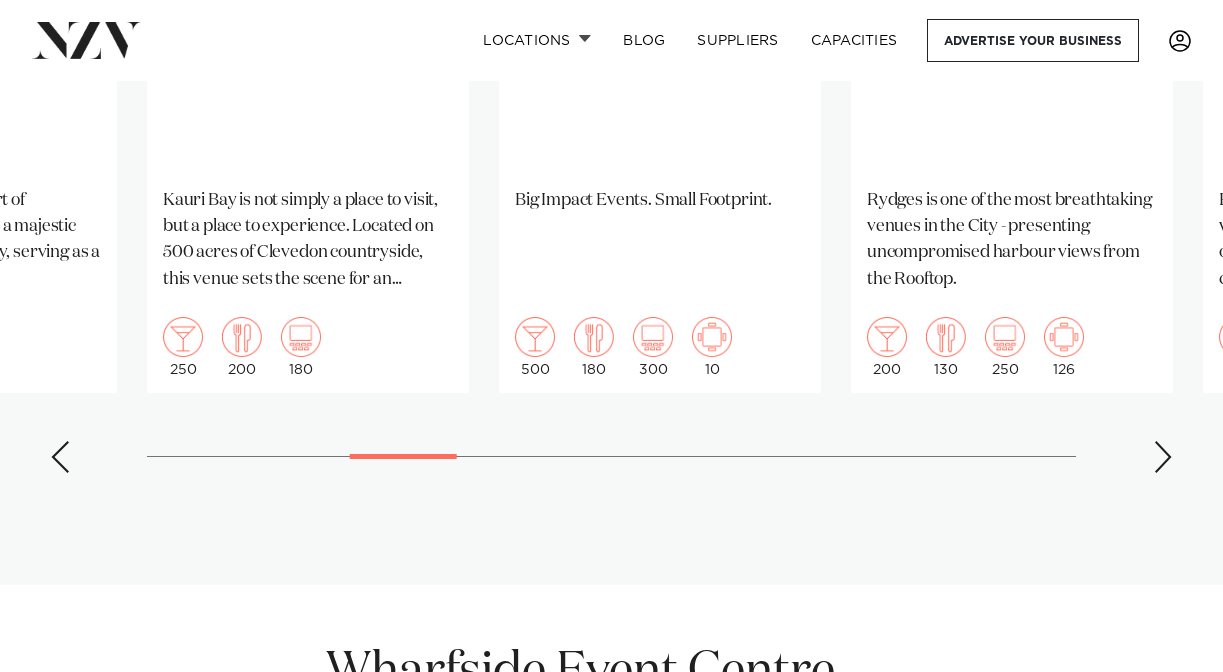 click at bounding box center [1163, 457] 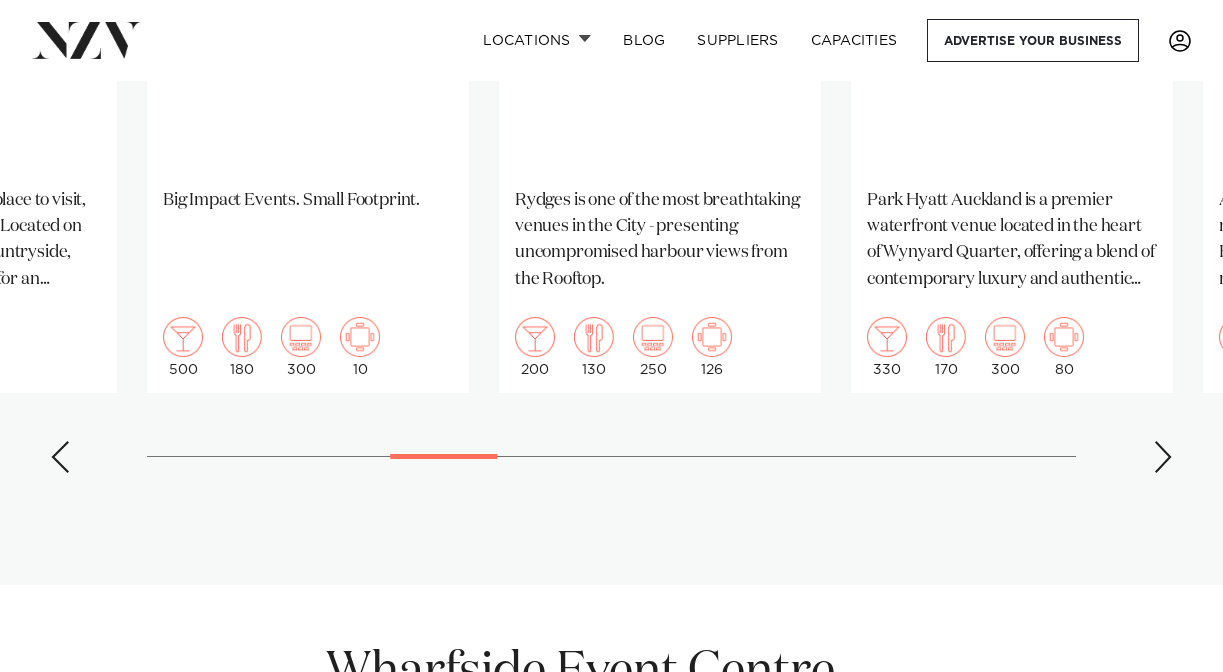click at bounding box center [1163, 457] 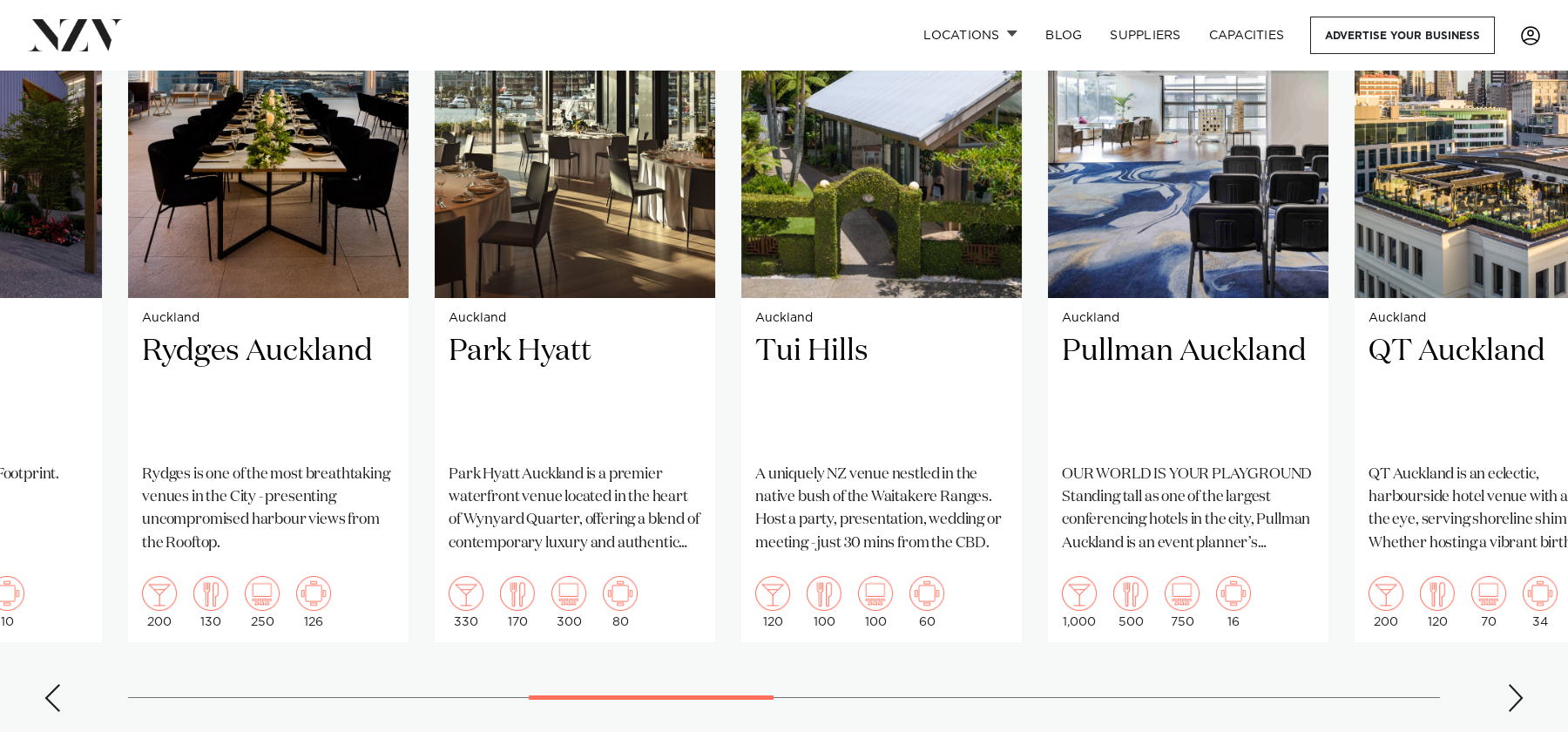 scroll, scrollTop: 1375, scrollLeft: 0, axis: vertical 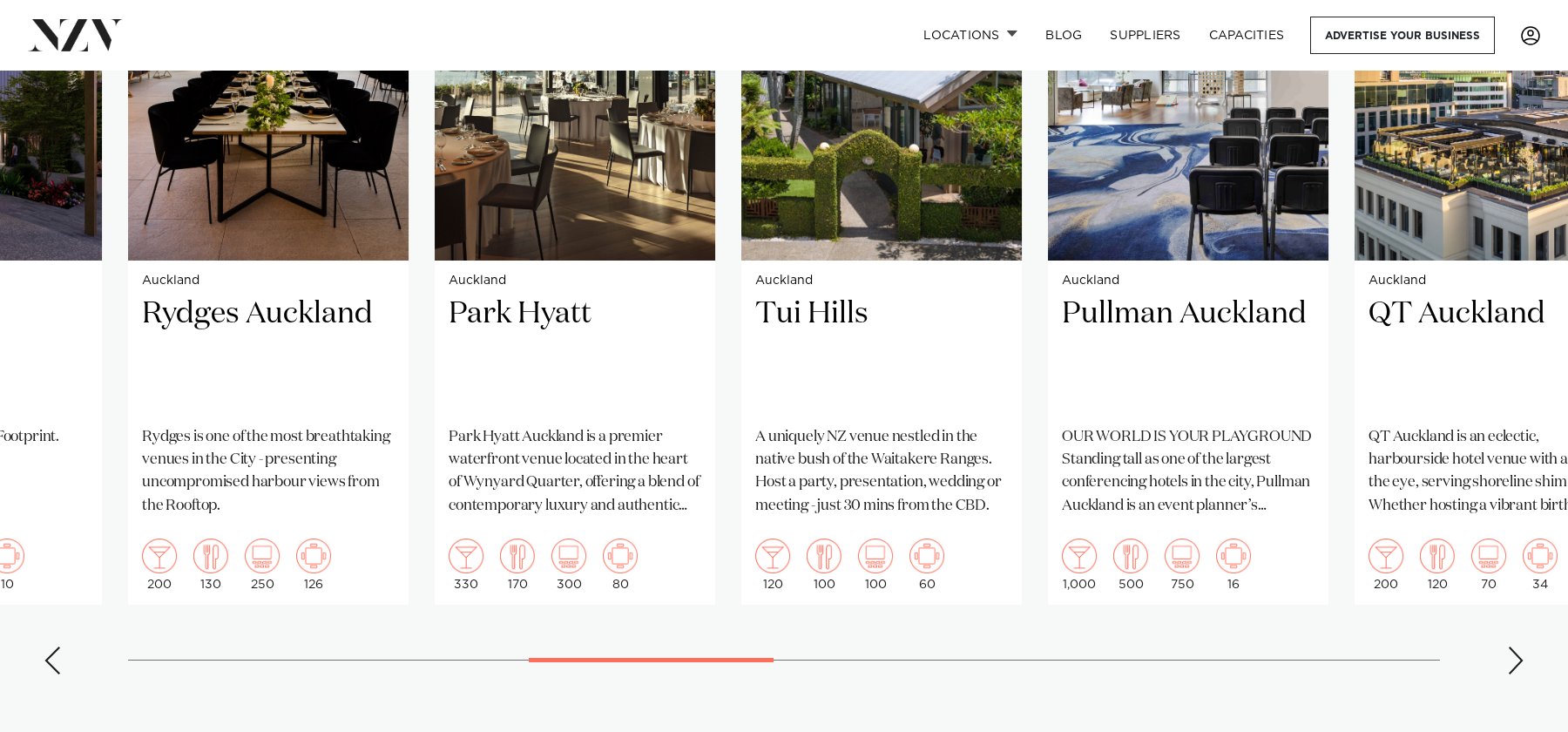 click at bounding box center [1516, 661] 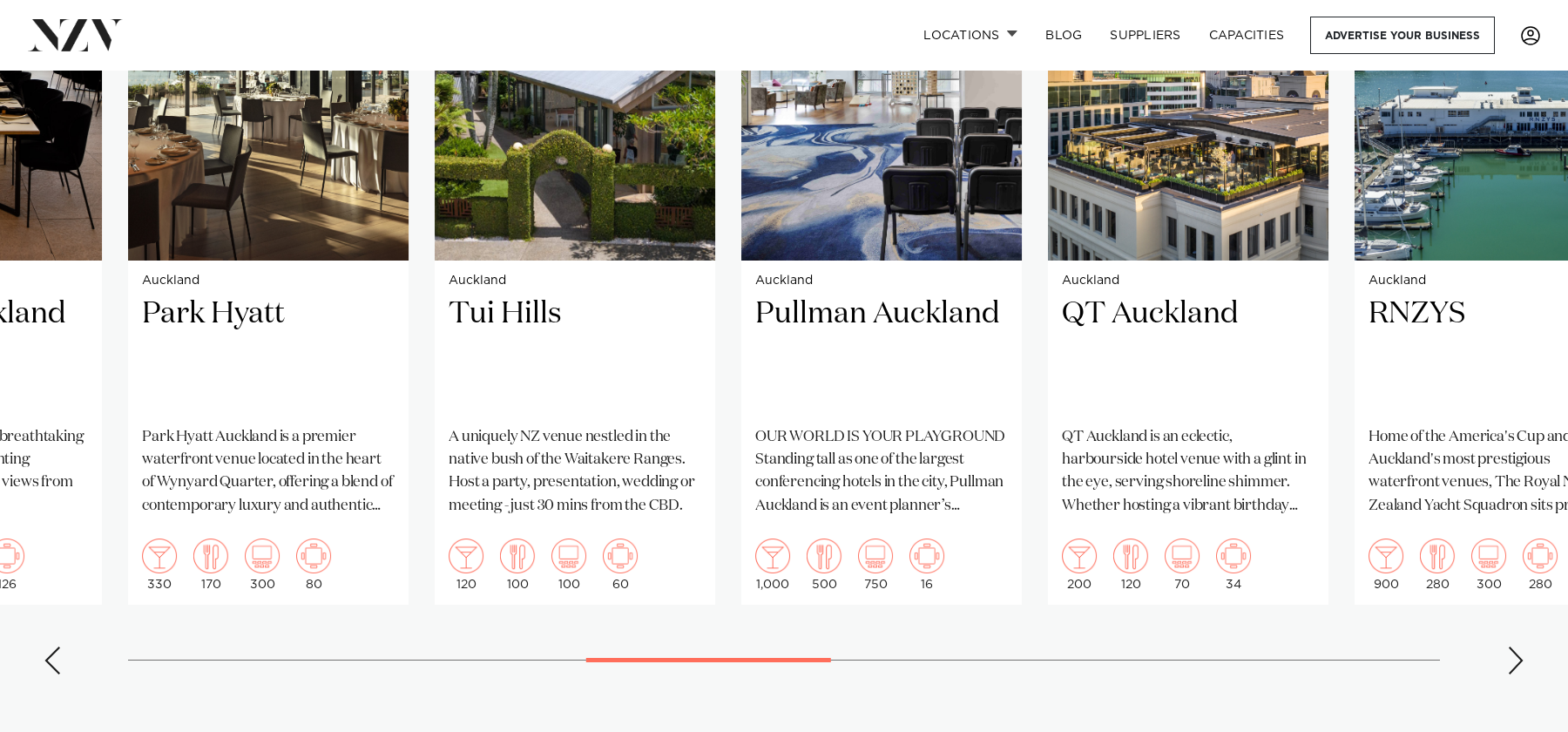 click at bounding box center (1516, 661) 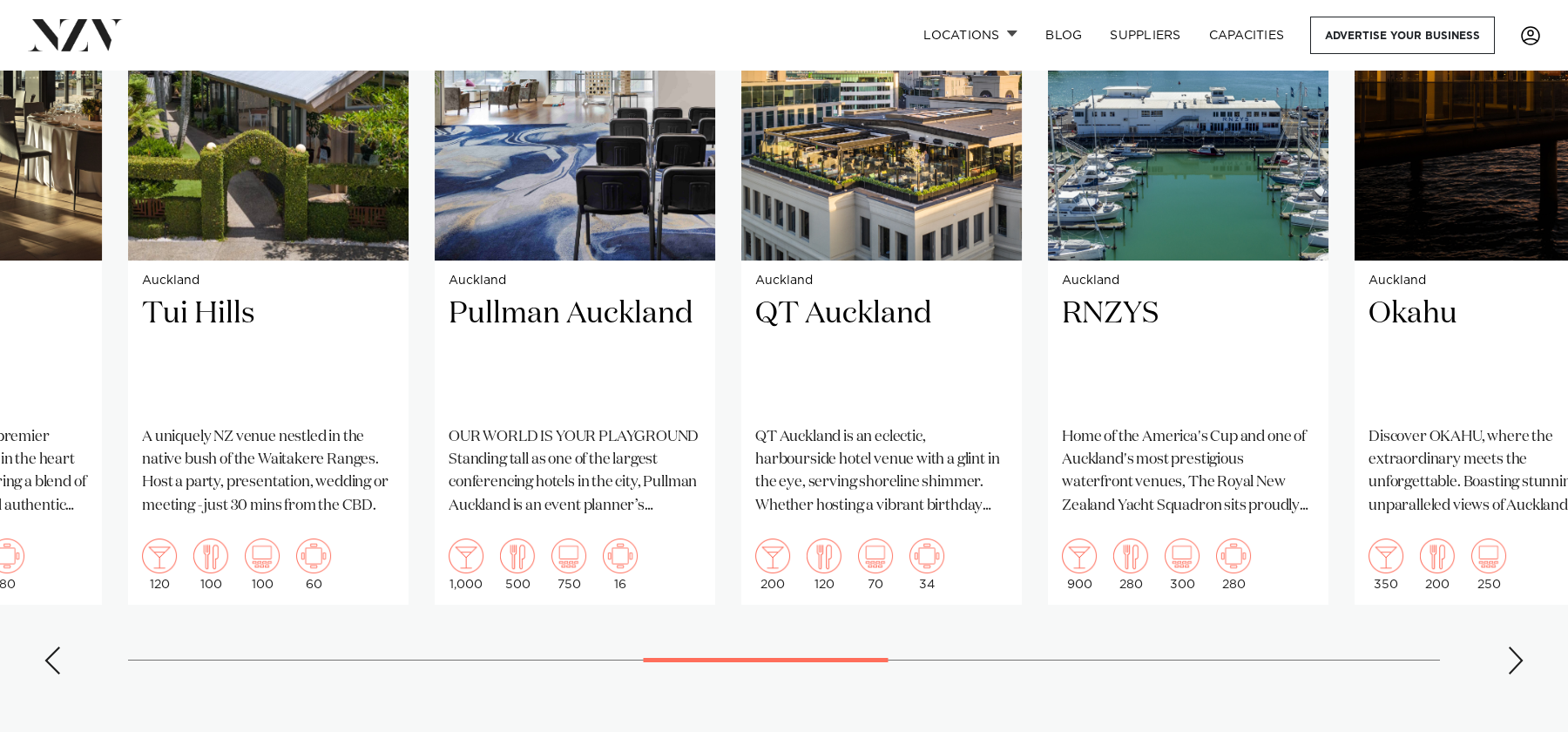 click at bounding box center (1516, 661) 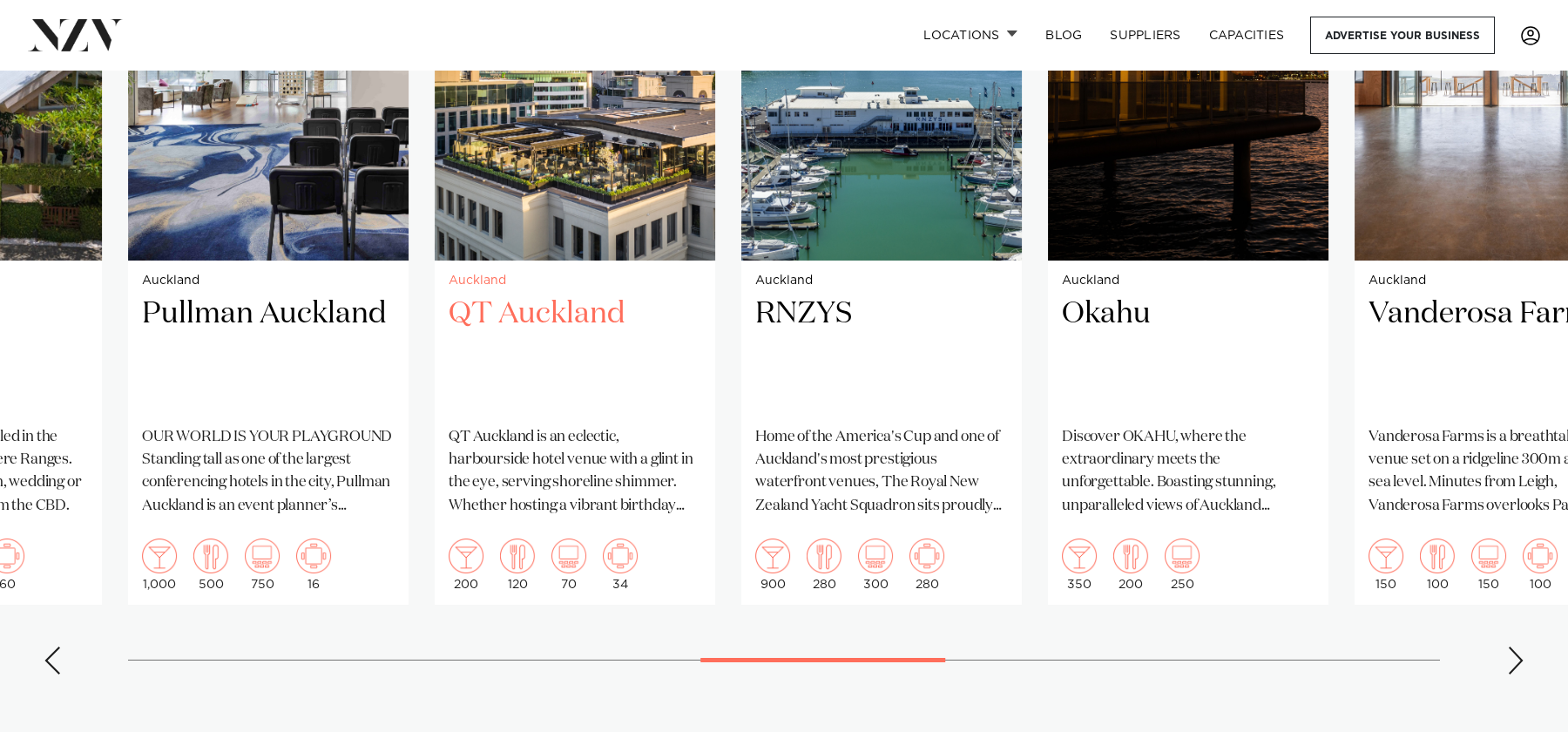 click on "QT Auckland" at bounding box center [575, 353] 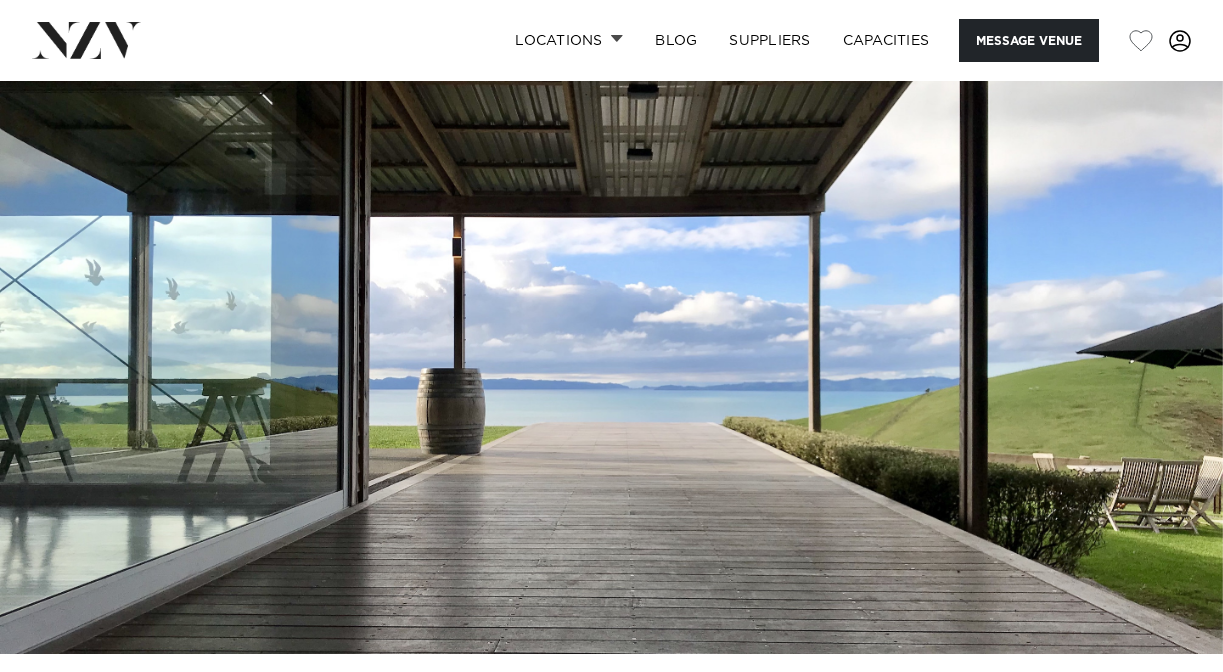 scroll, scrollTop: 0, scrollLeft: 0, axis: both 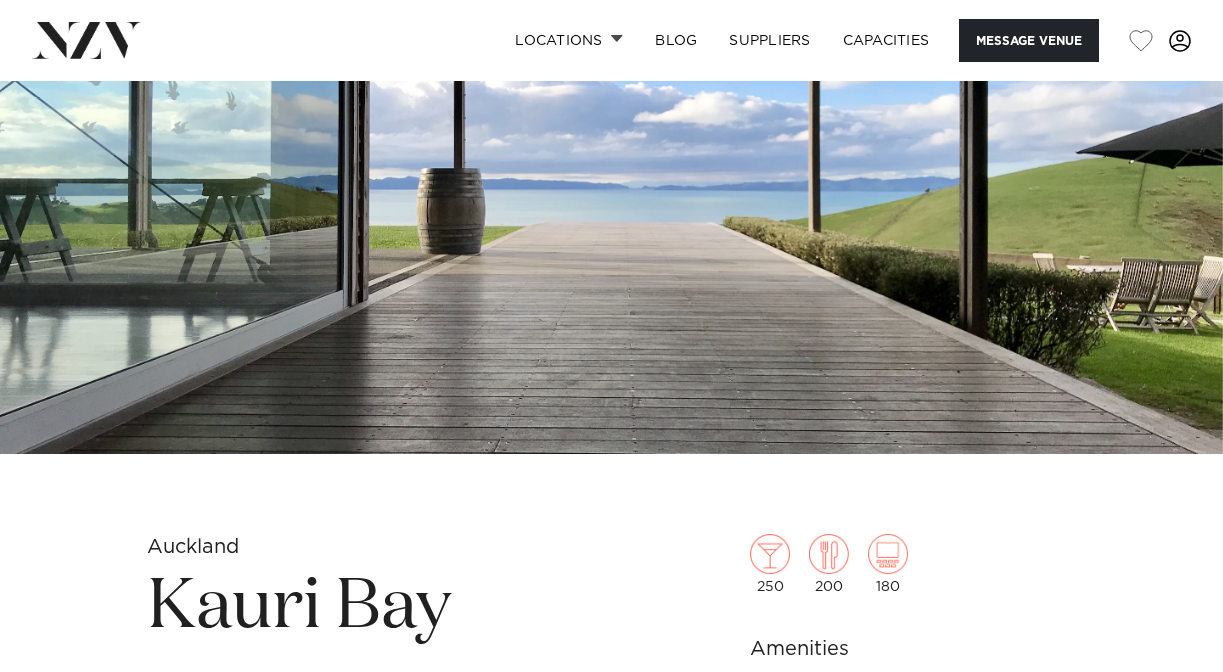 click at bounding box center (611, 167) 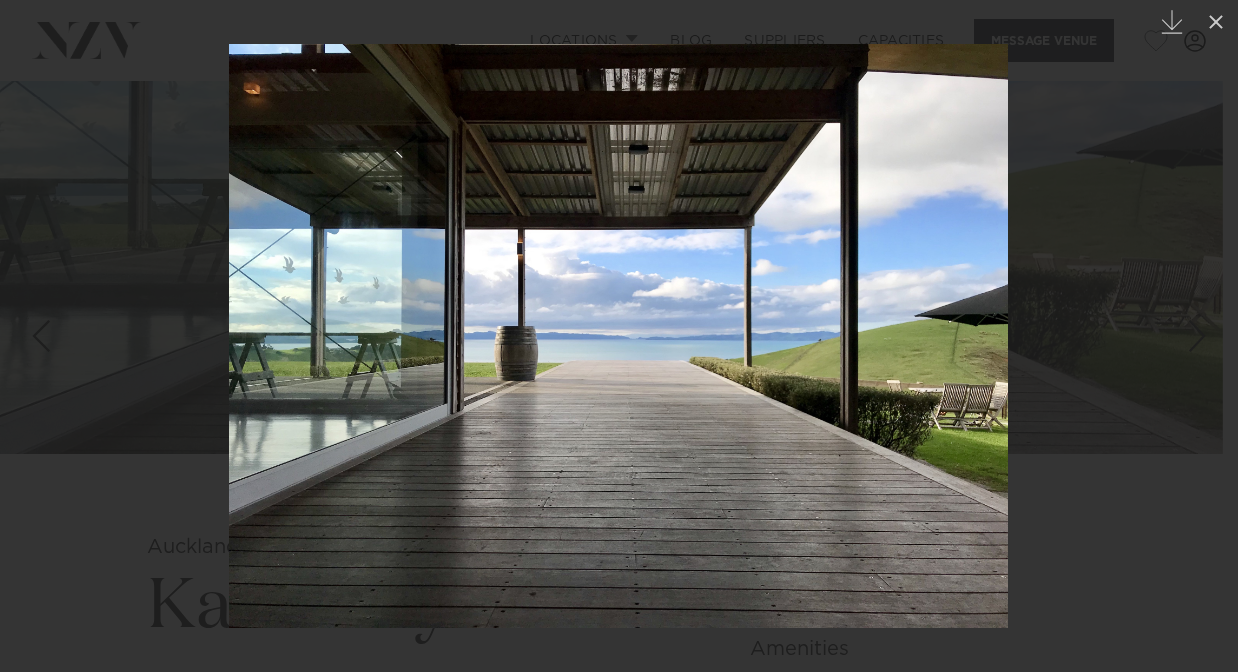 click at bounding box center (619, 336) 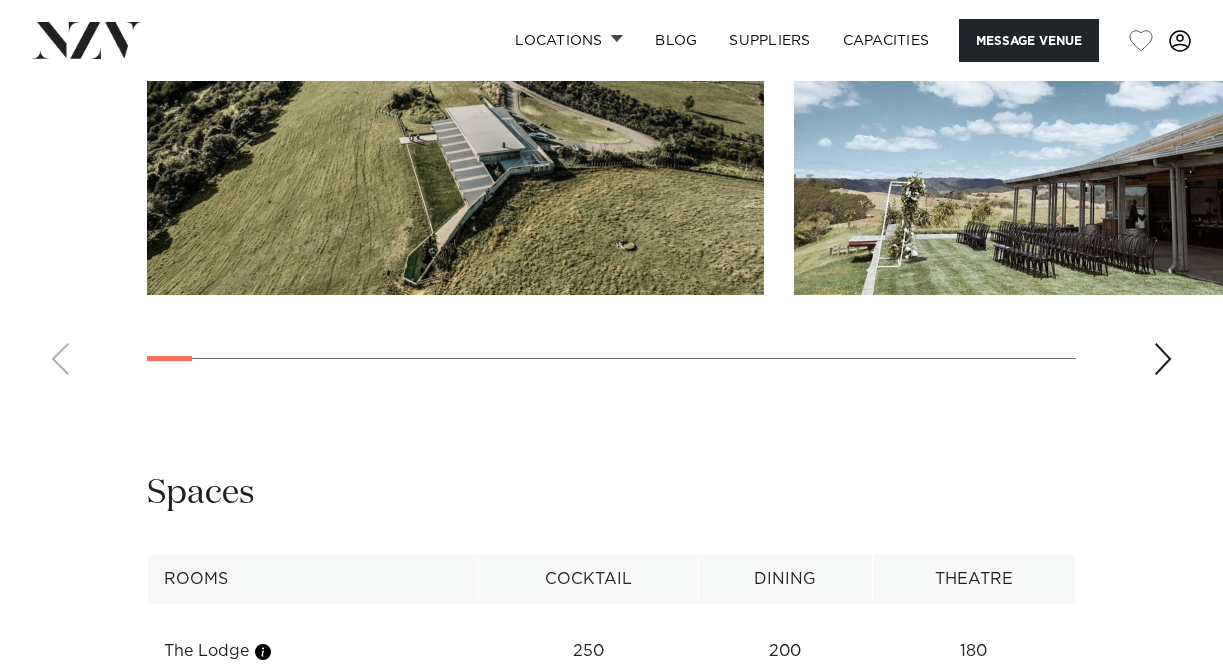scroll, scrollTop: 2400, scrollLeft: 0, axis: vertical 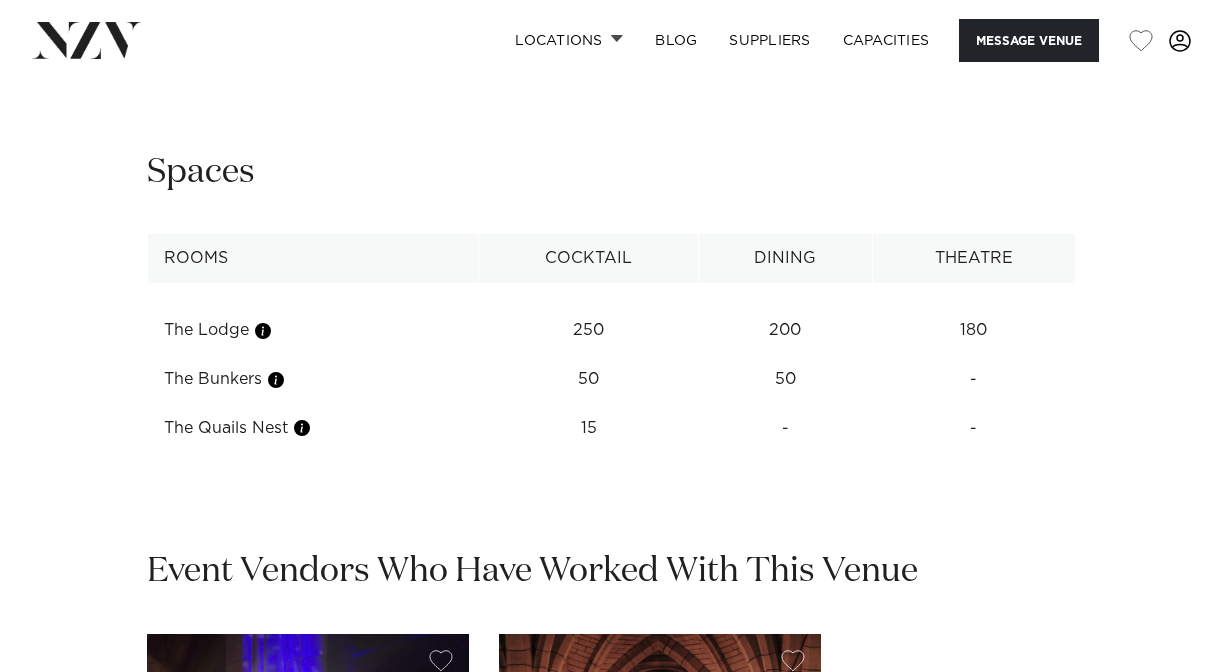 click on "Auckland
Kauri Bay
Message Venue
Auckland
Kauri Bay
Kauri Bay is not simply a place to visit, but a place to experience. Located on 500 acres of Clevedon countryside, this venue sets the scene for an exceptional event.
250
200
180
Amenities
AV Equipment
Onsite Catering
Natural Light
See more" at bounding box center [611, -408] 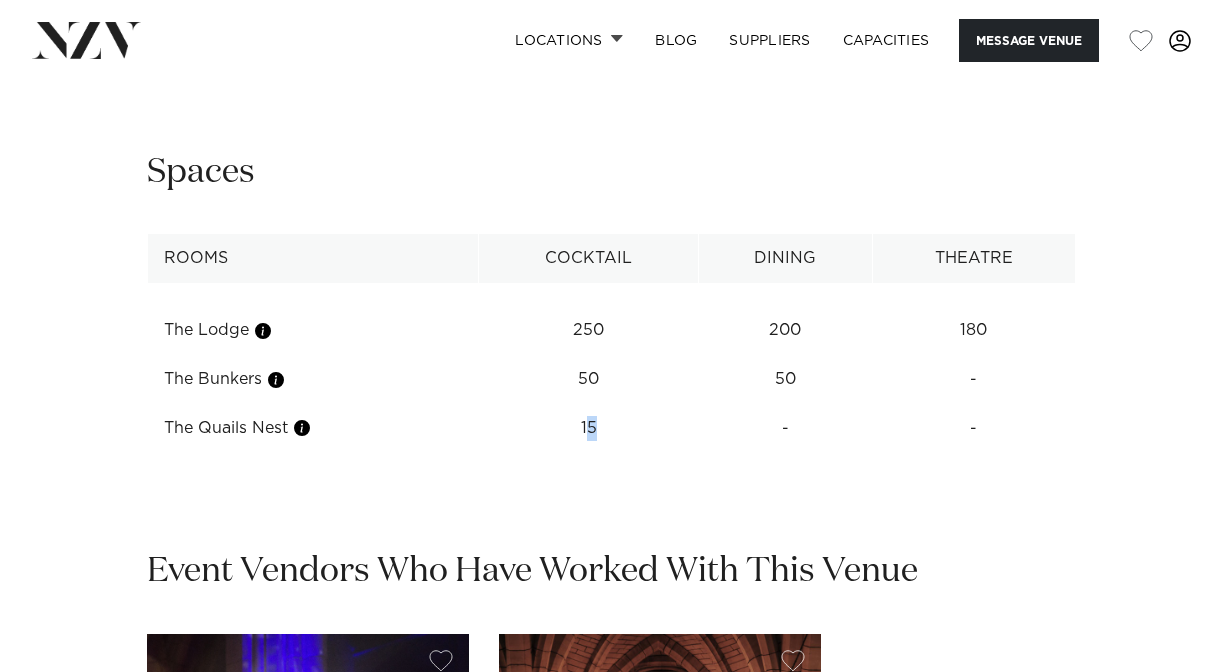 drag, startPoint x: 609, startPoint y: 424, endPoint x: 595, endPoint y: 429, distance: 14.866069 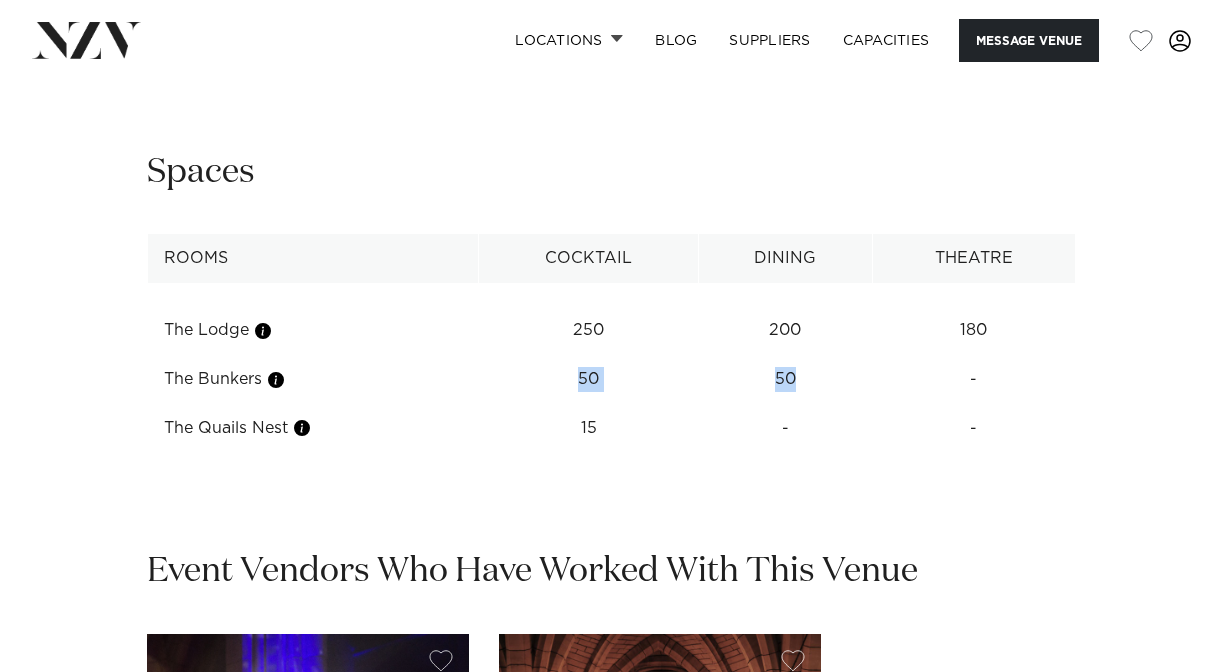 drag, startPoint x: 842, startPoint y: 378, endPoint x: 562, endPoint y: 370, distance: 280.11426 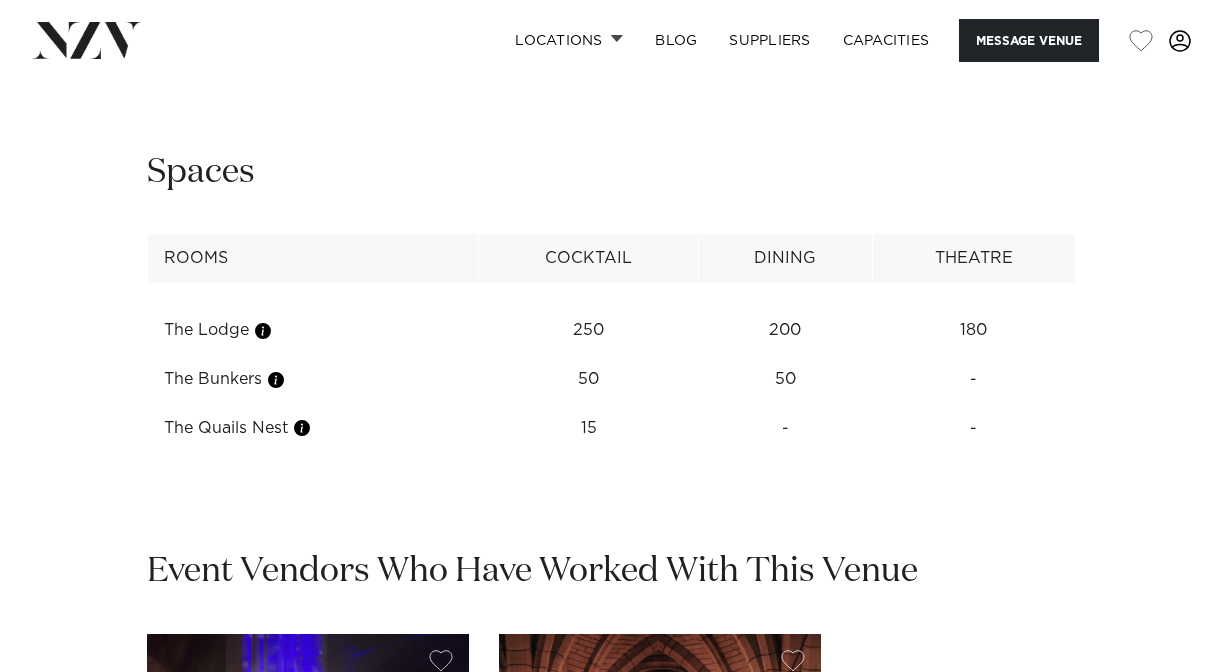 click on "**********" at bounding box center (611, 309) 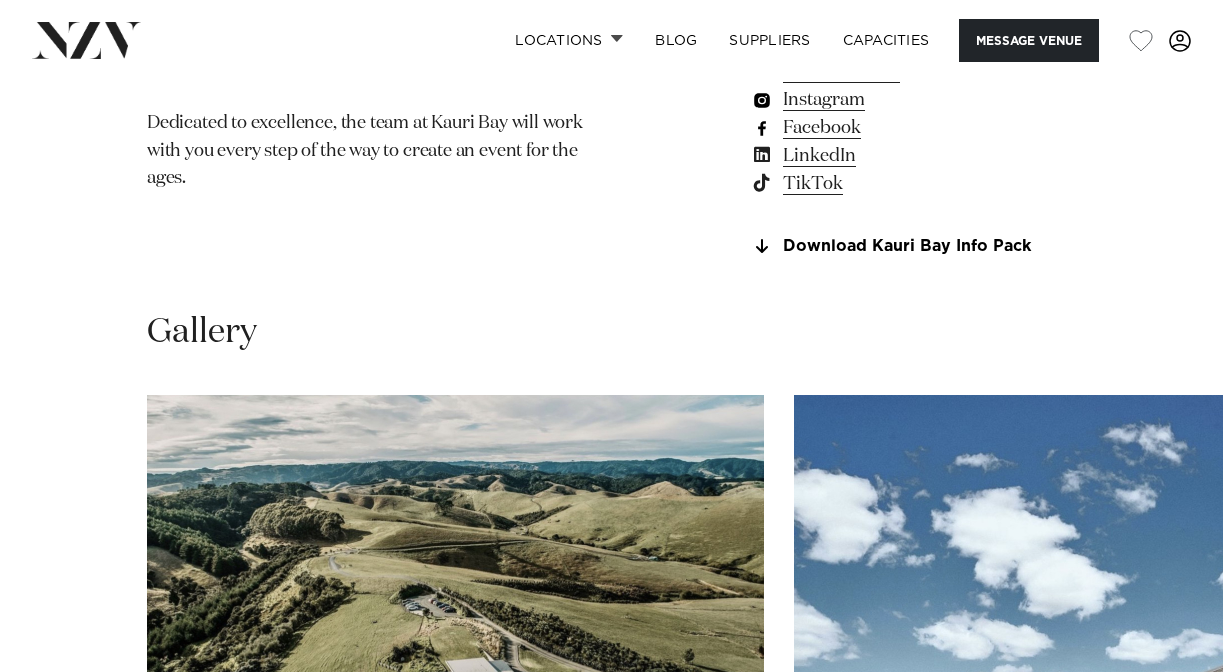scroll, scrollTop: 1600, scrollLeft: 0, axis: vertical 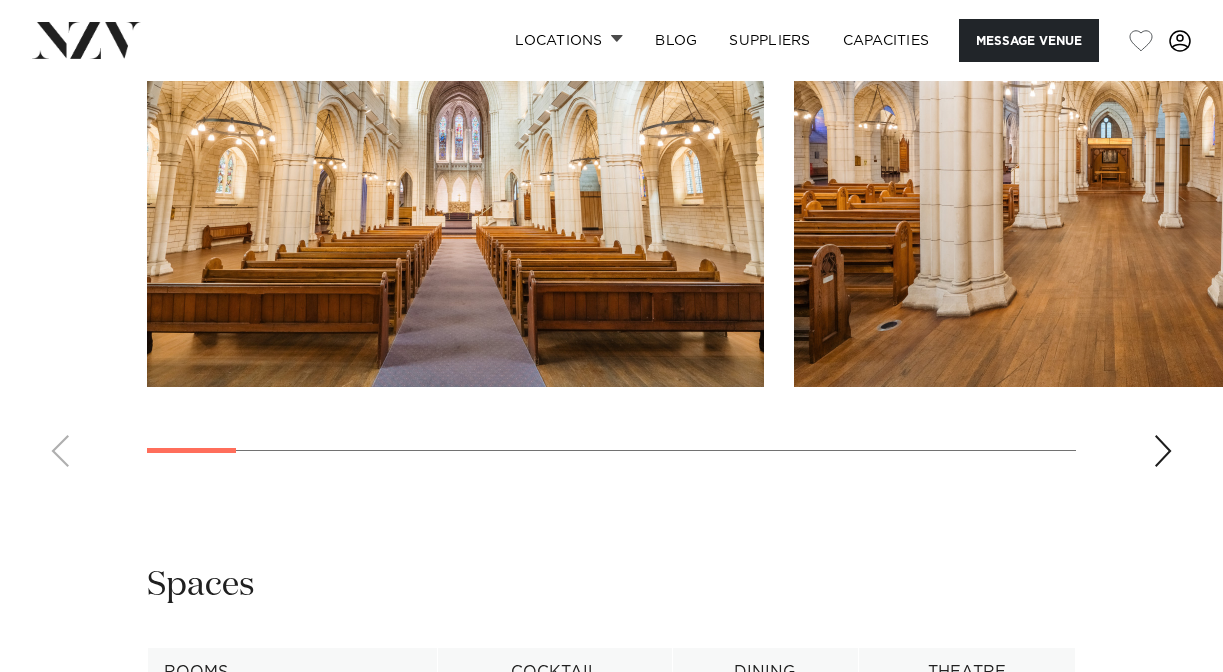 click at bounding box center [1163, 451] 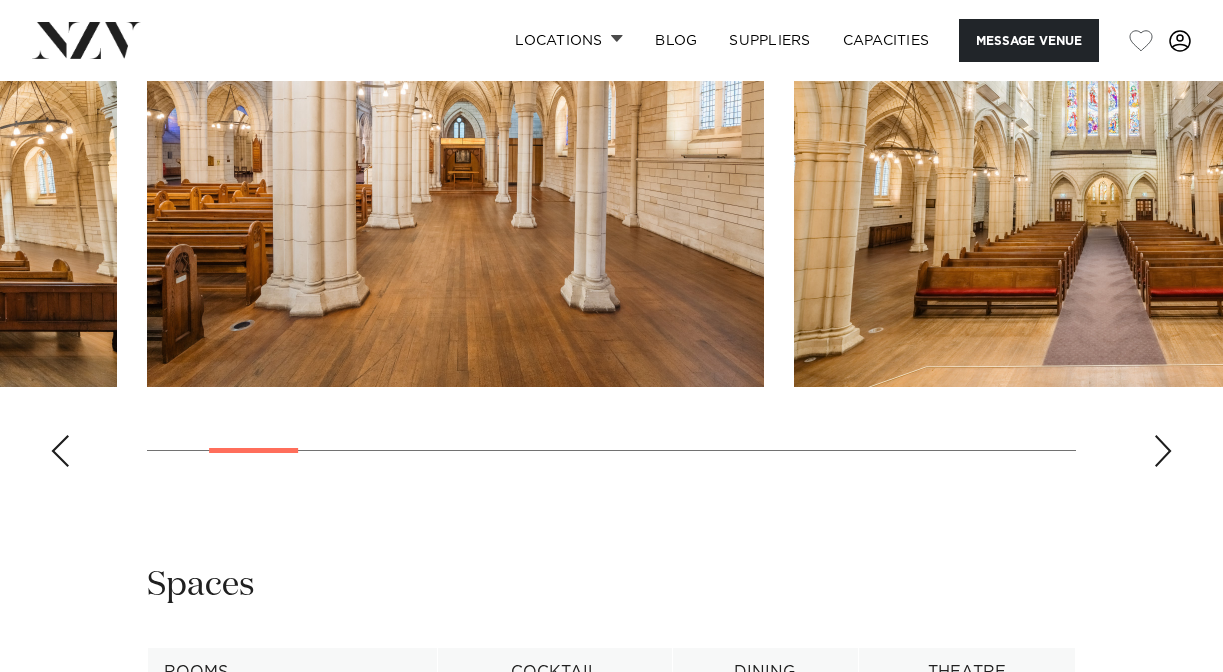click at bounding box center [1163, 451] 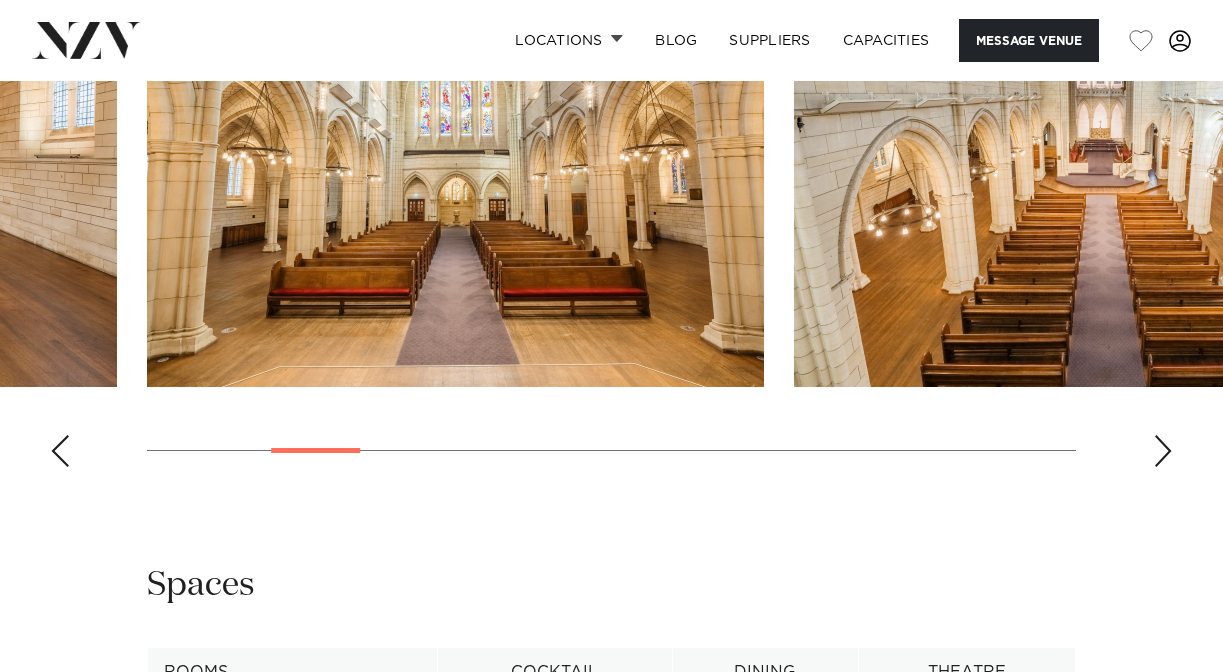 click at bounding box center [1163, 451] 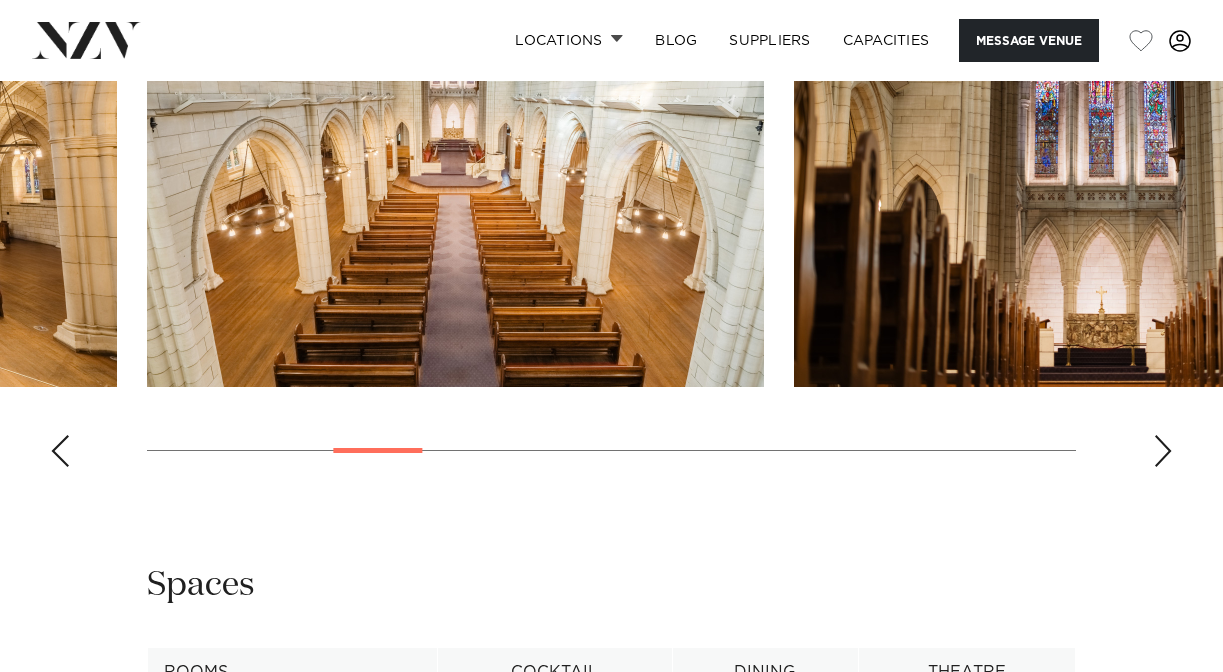 click at bounding box center [1163, 451] 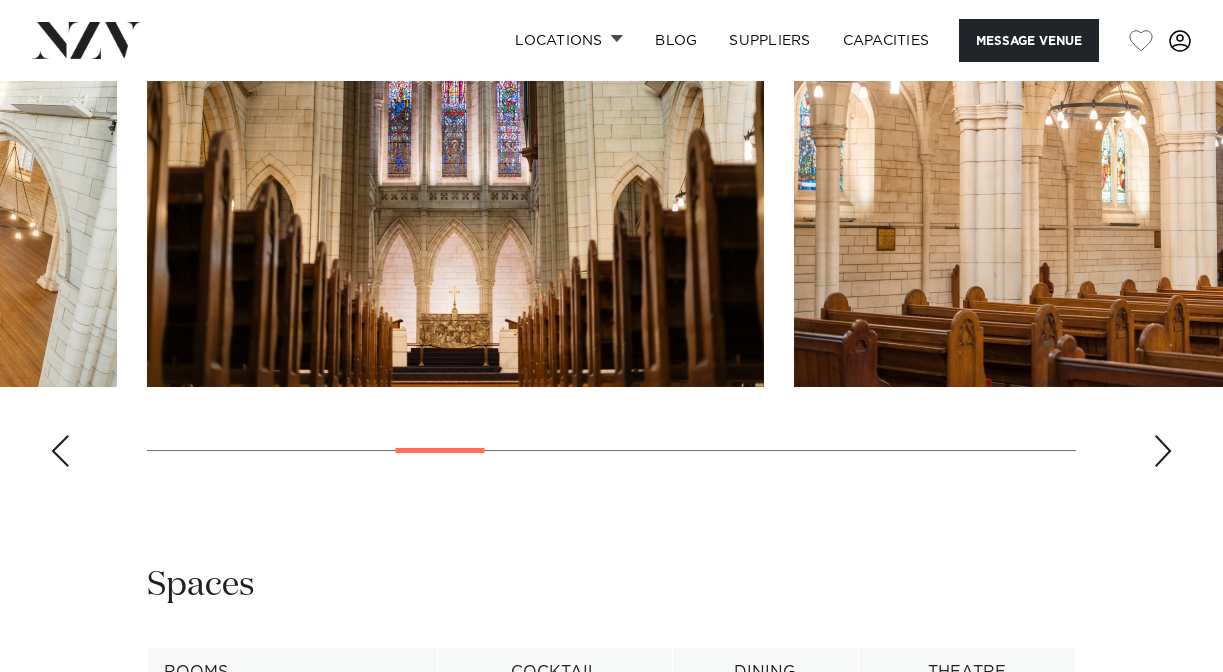 click at bounding box center (1163, 451) 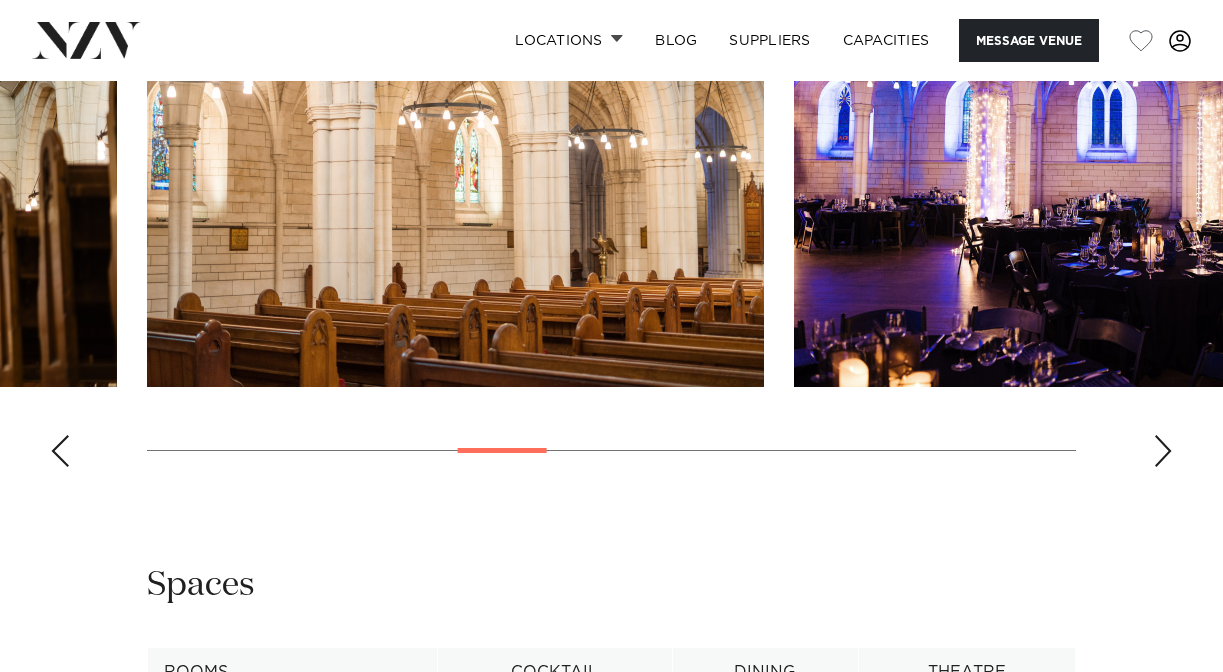click at bounding box center (1163, 451) 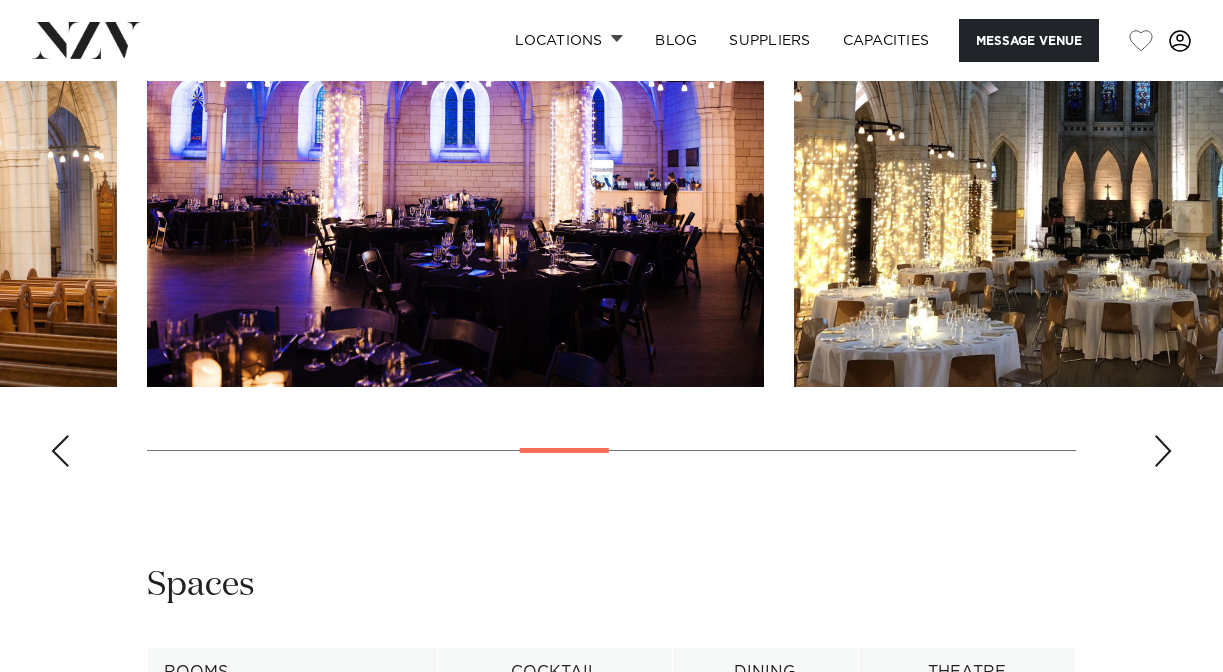 click at bounding box center [1163, 451] 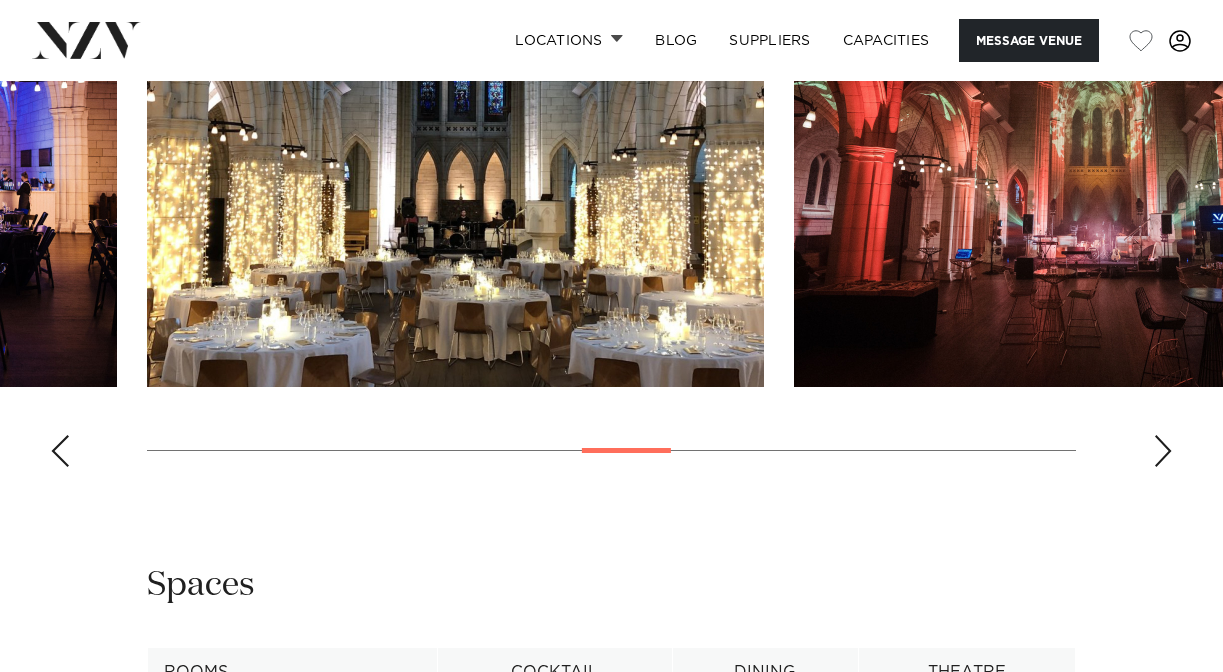 click at bounding box center (1163, 451) 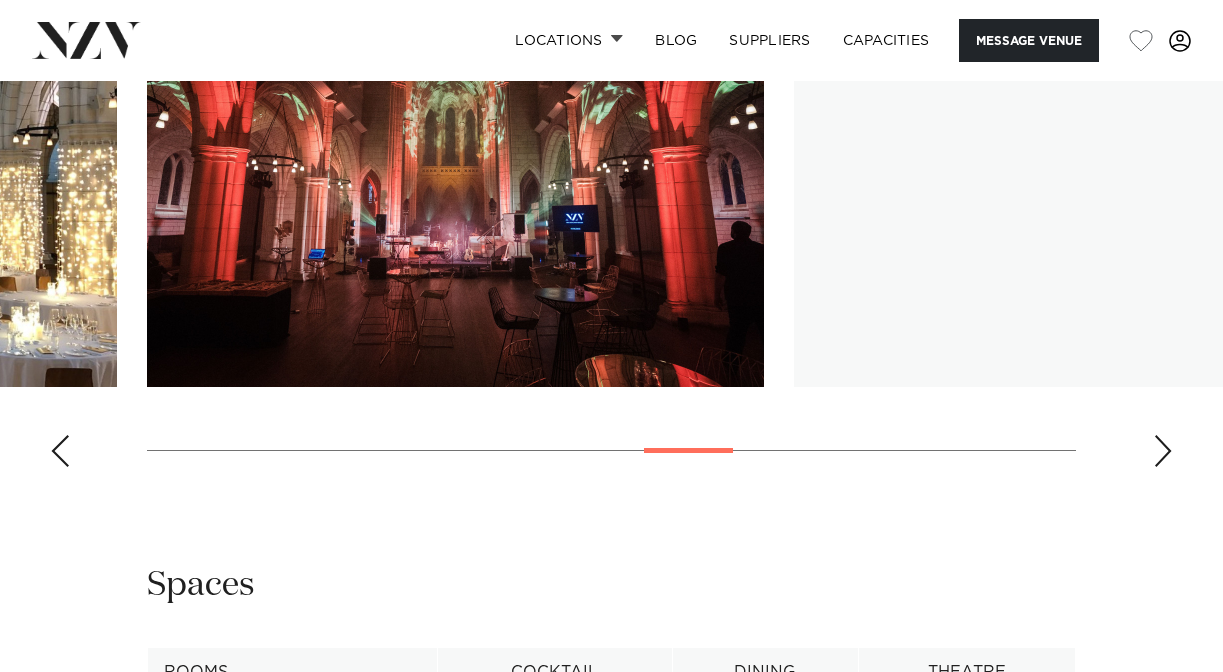 click at bounding box center [1163, 451] 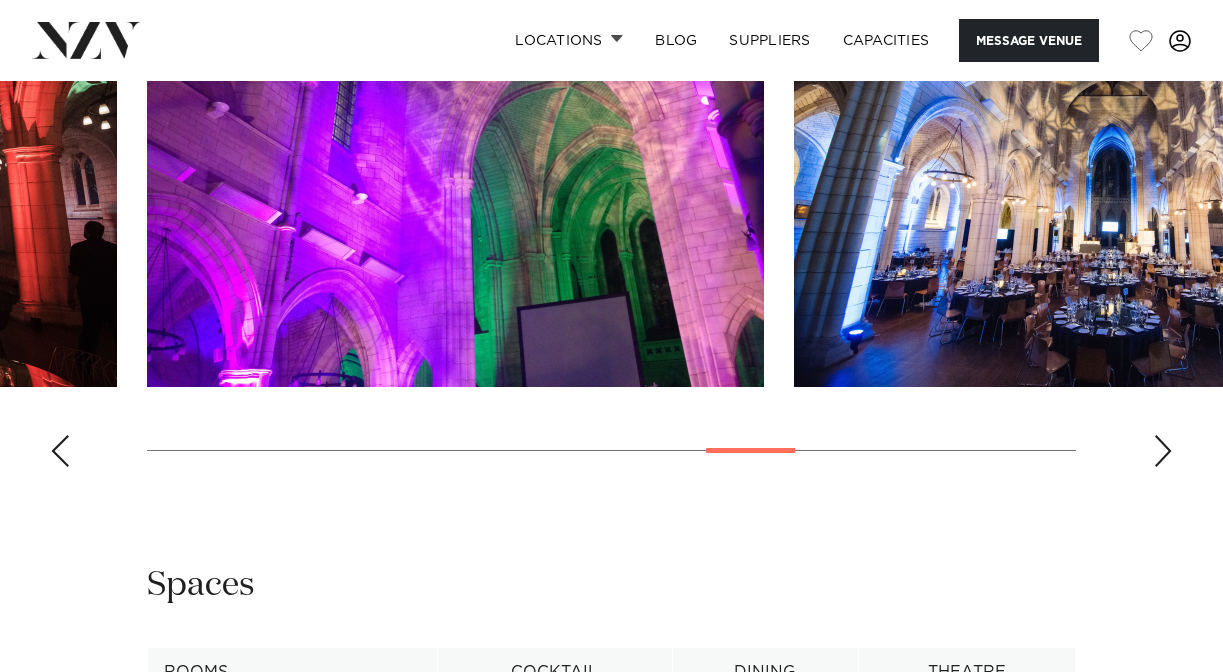 click at bounding box center [1163, 451] 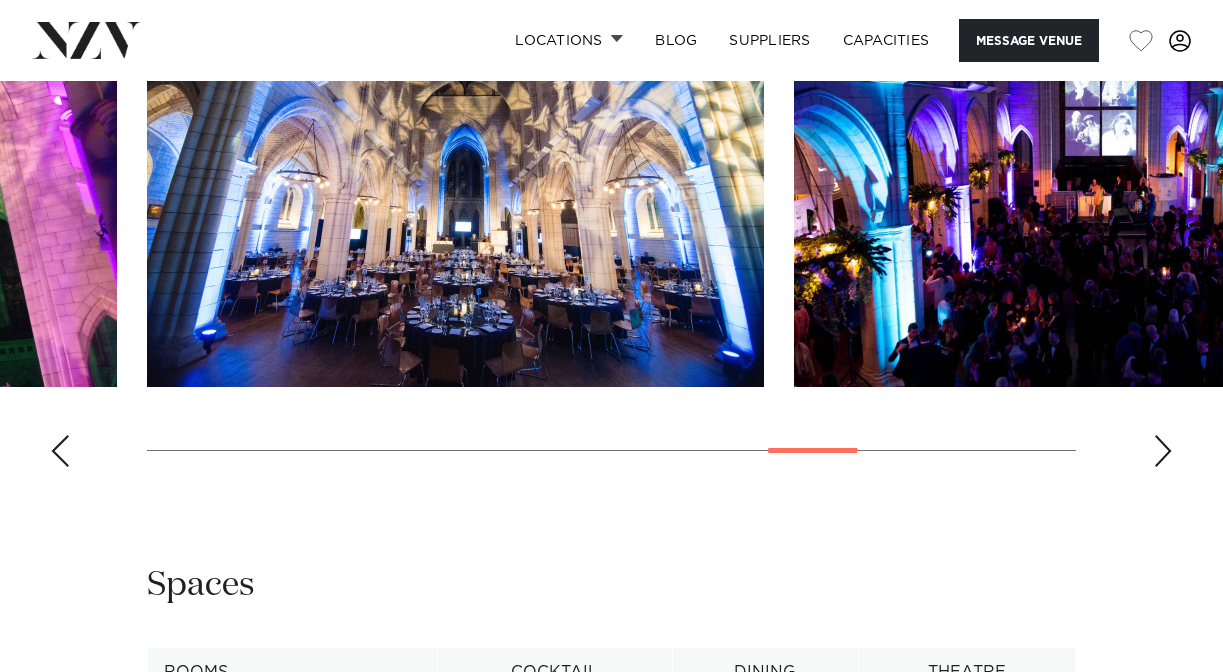 click at bounding box center [1163, 451] 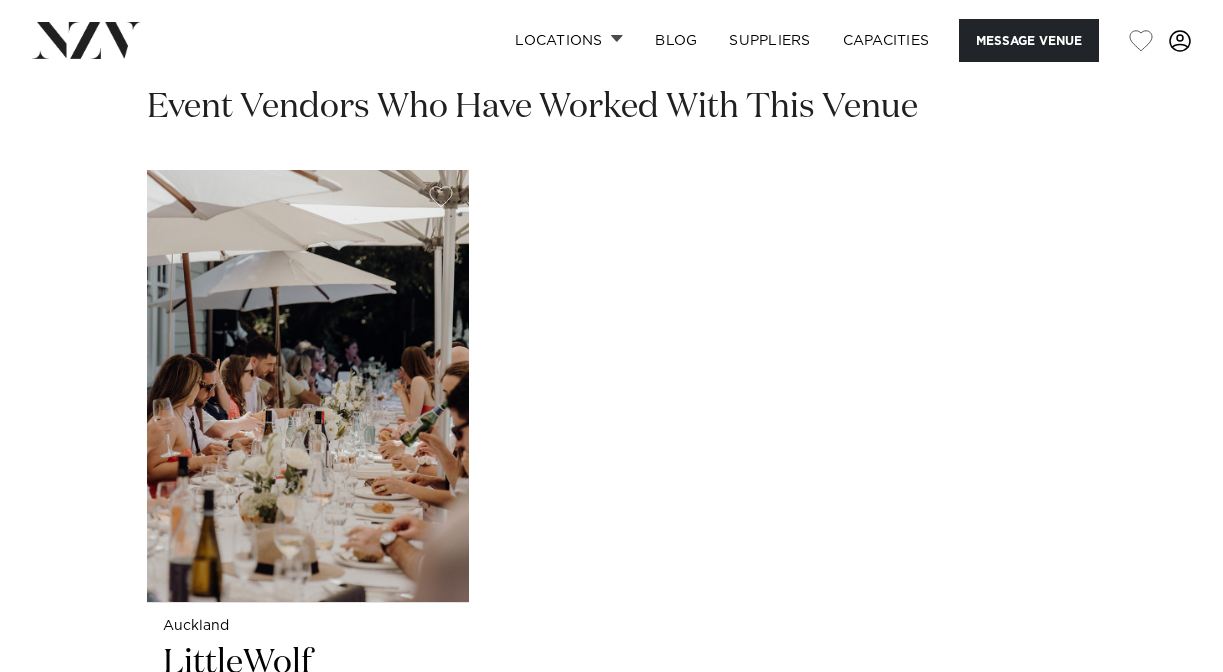 scroll, scrollTop: 2900, scrollLeft: 0, axis: vertical 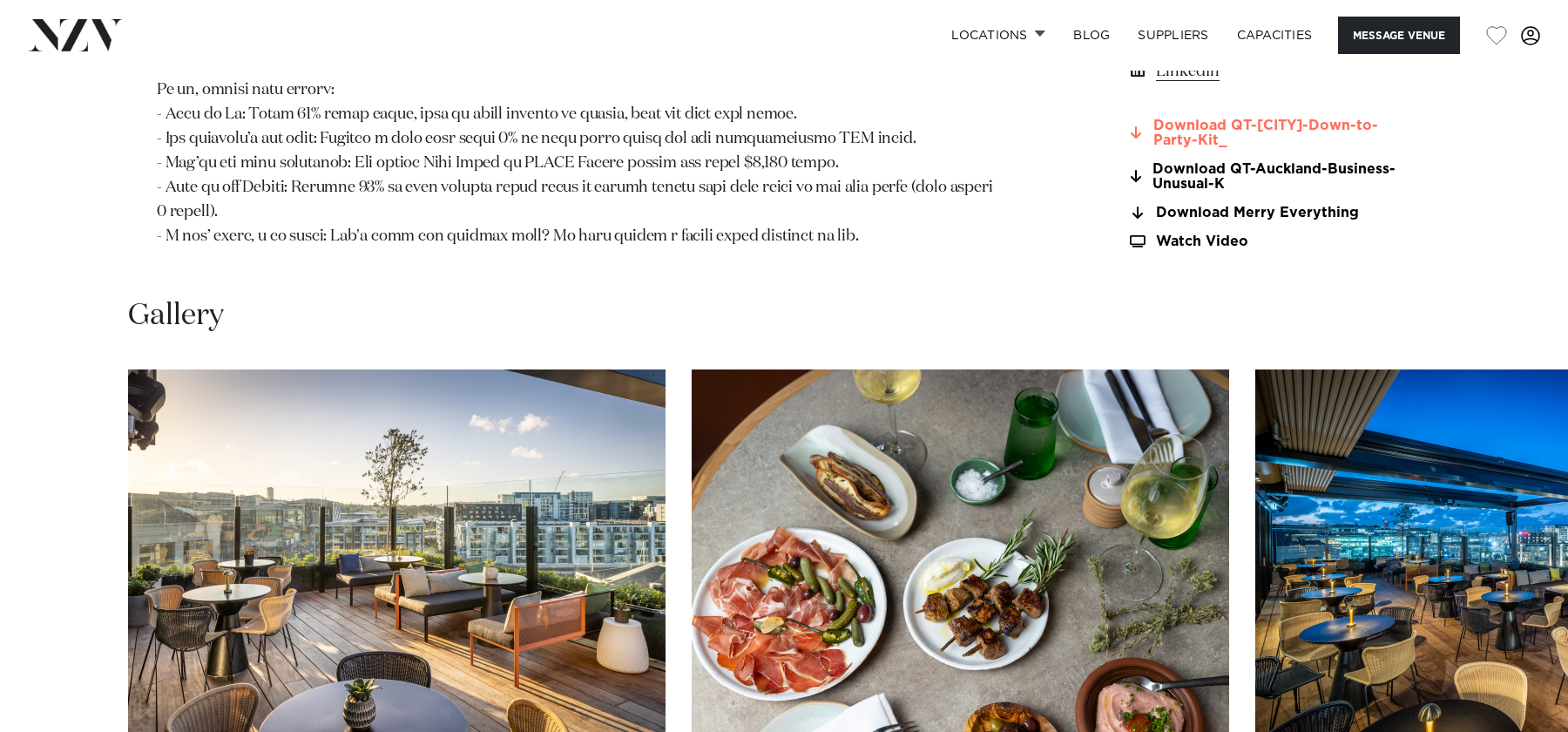 click on "Download QT-[CITY]-Down-to-Party-Kit_" at bounding box center (1269, 133) 